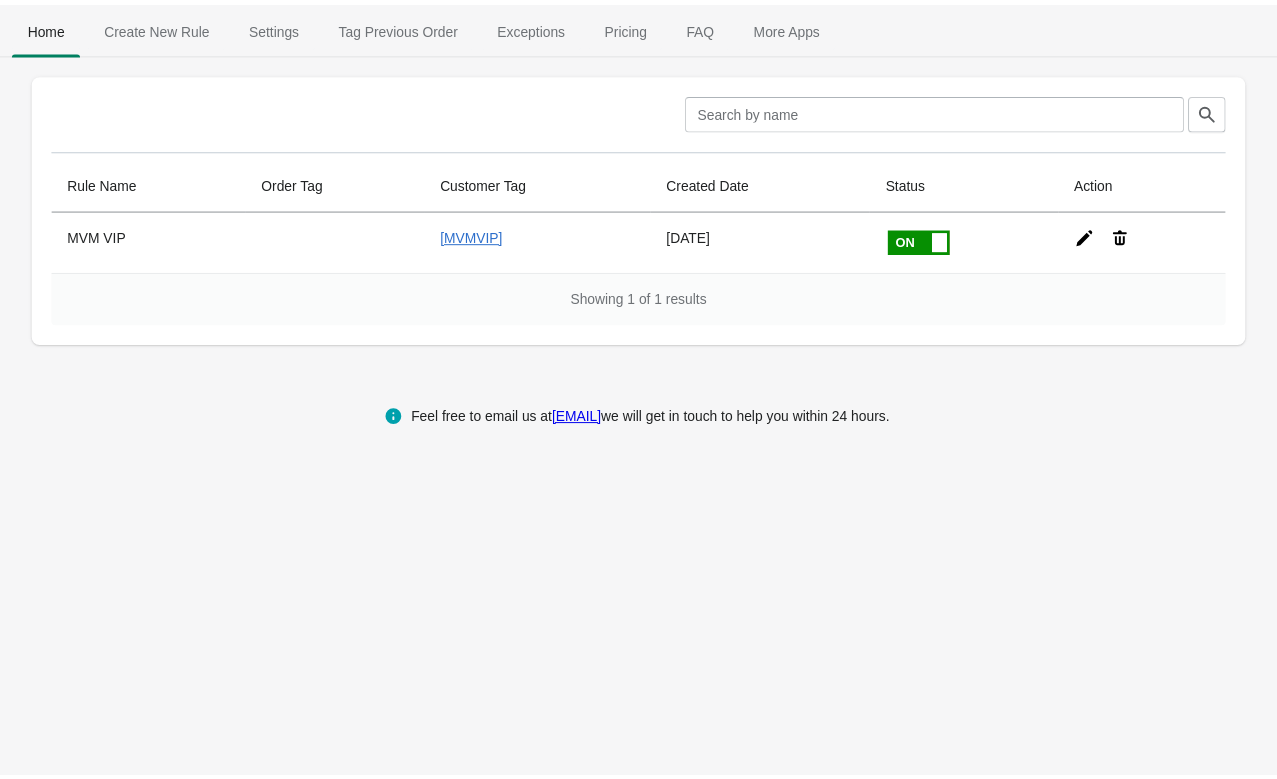 scroll, scrollTop: 0, scrollLeft: 0, axis: both 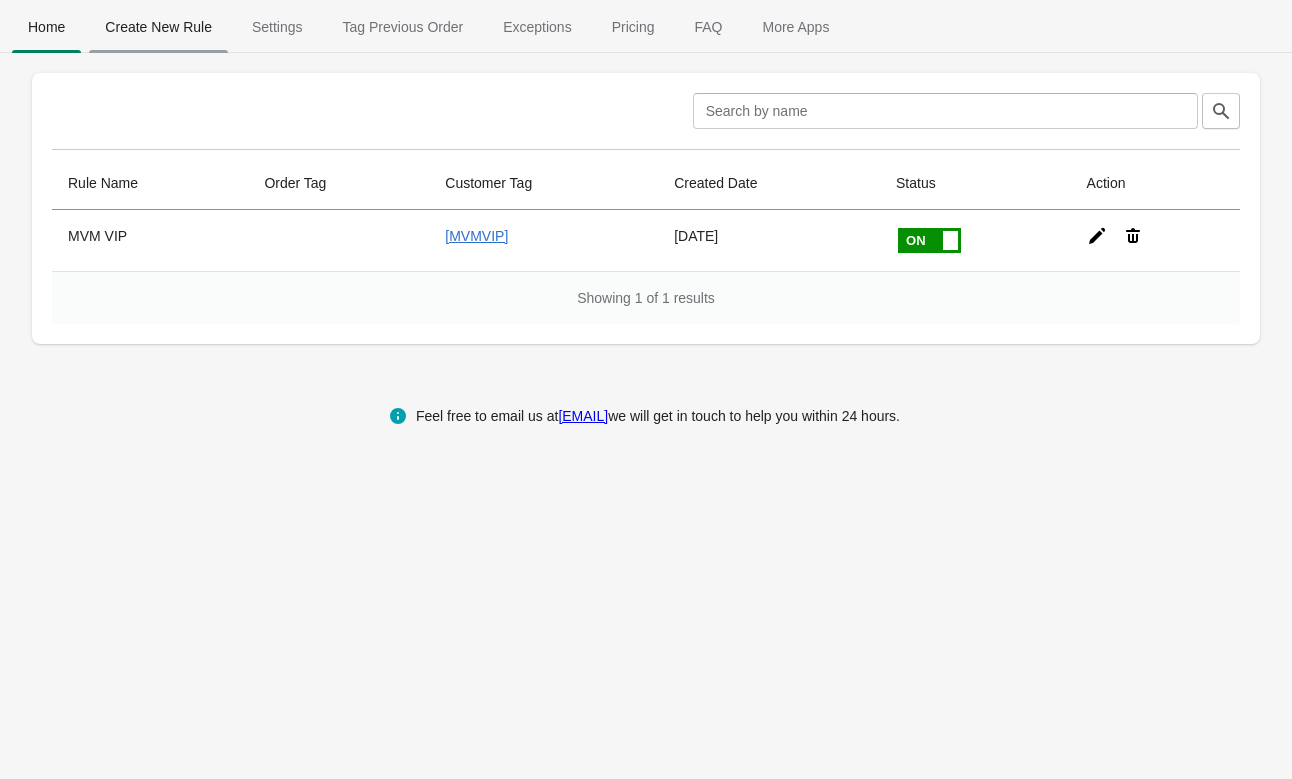 click on "Create New Rule" at bounding box center (158, 27) 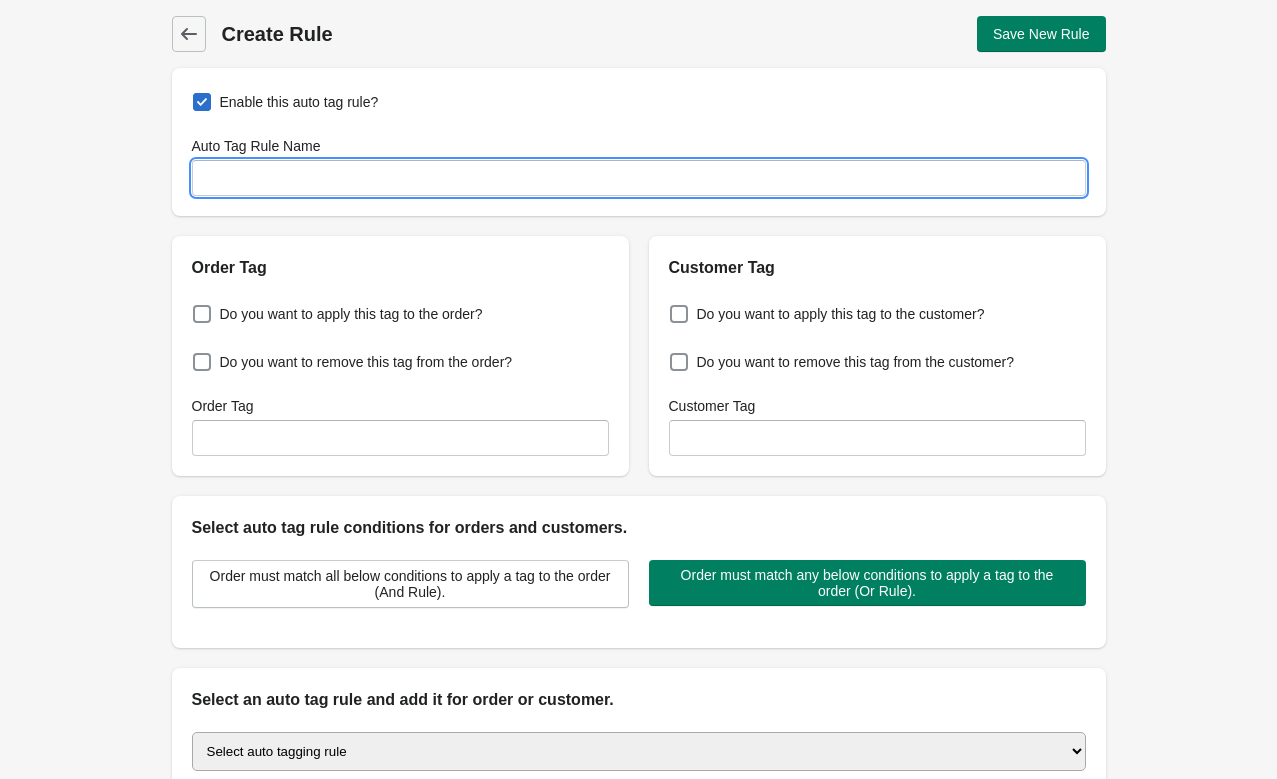 click on "Auto Tag Rule Name" at bounding box center (639, 178) 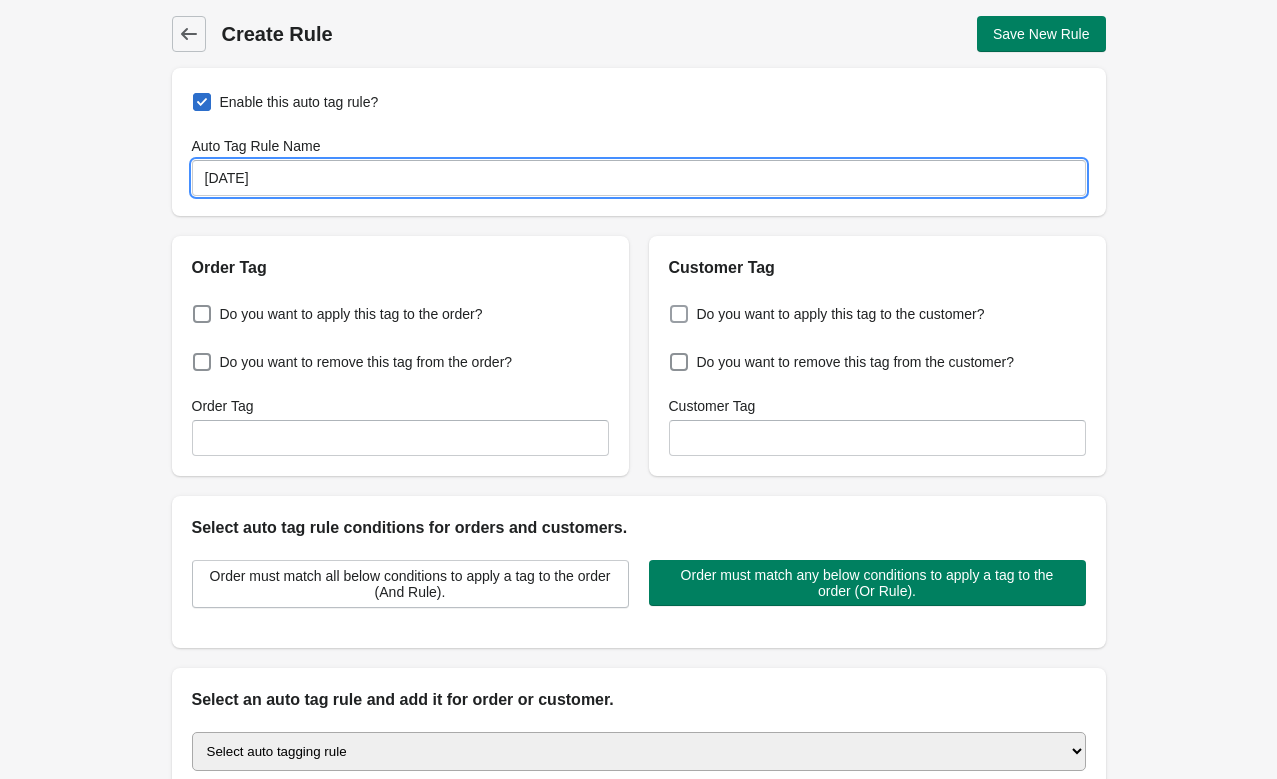 type on "[DATE]" 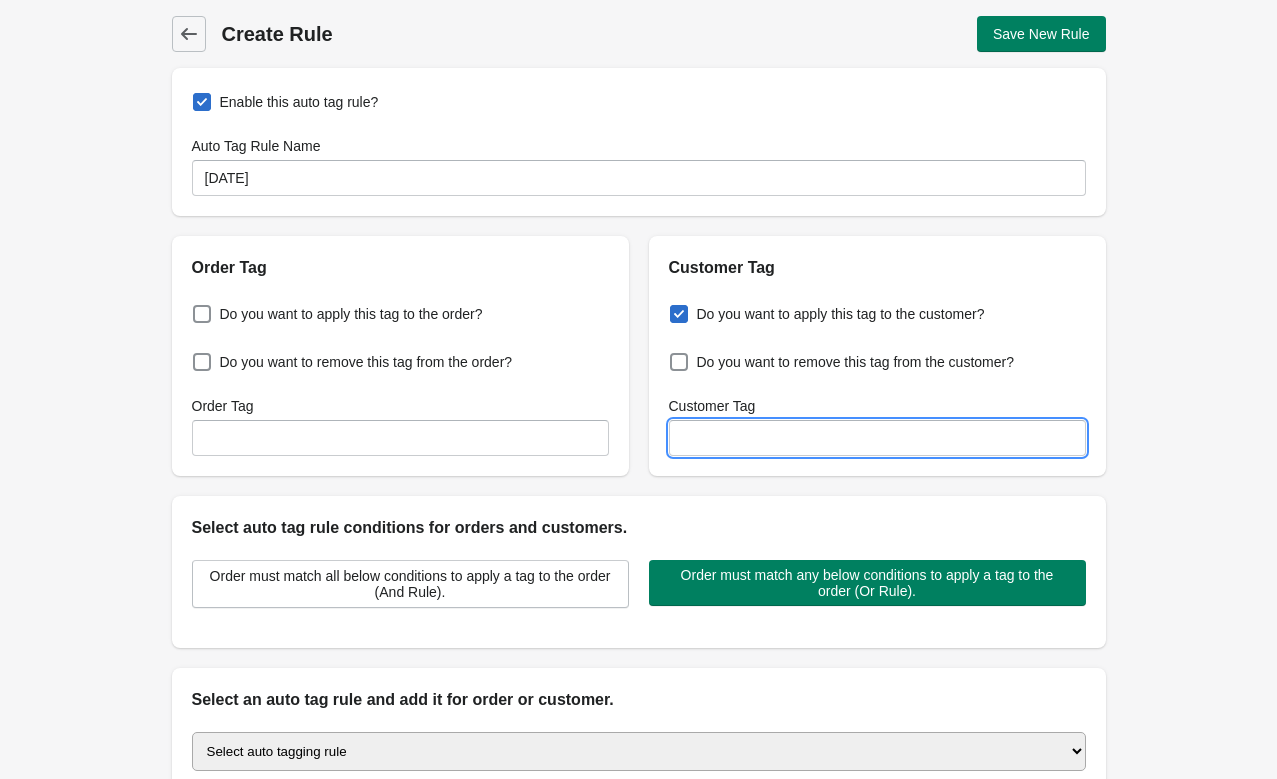 click on "Customer Tag" at bounding box center (877, 438) 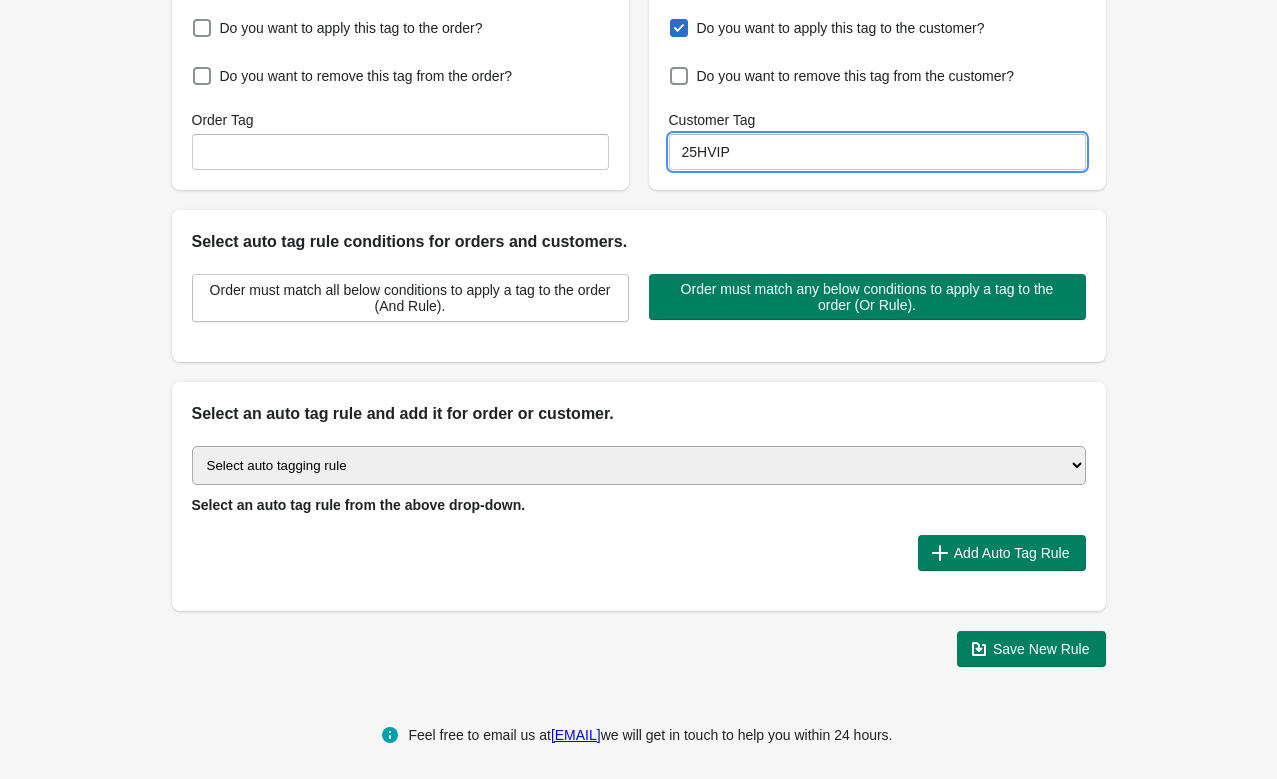 scroll, scrollTop: 294, scrollLeft: 0, axis: vertical 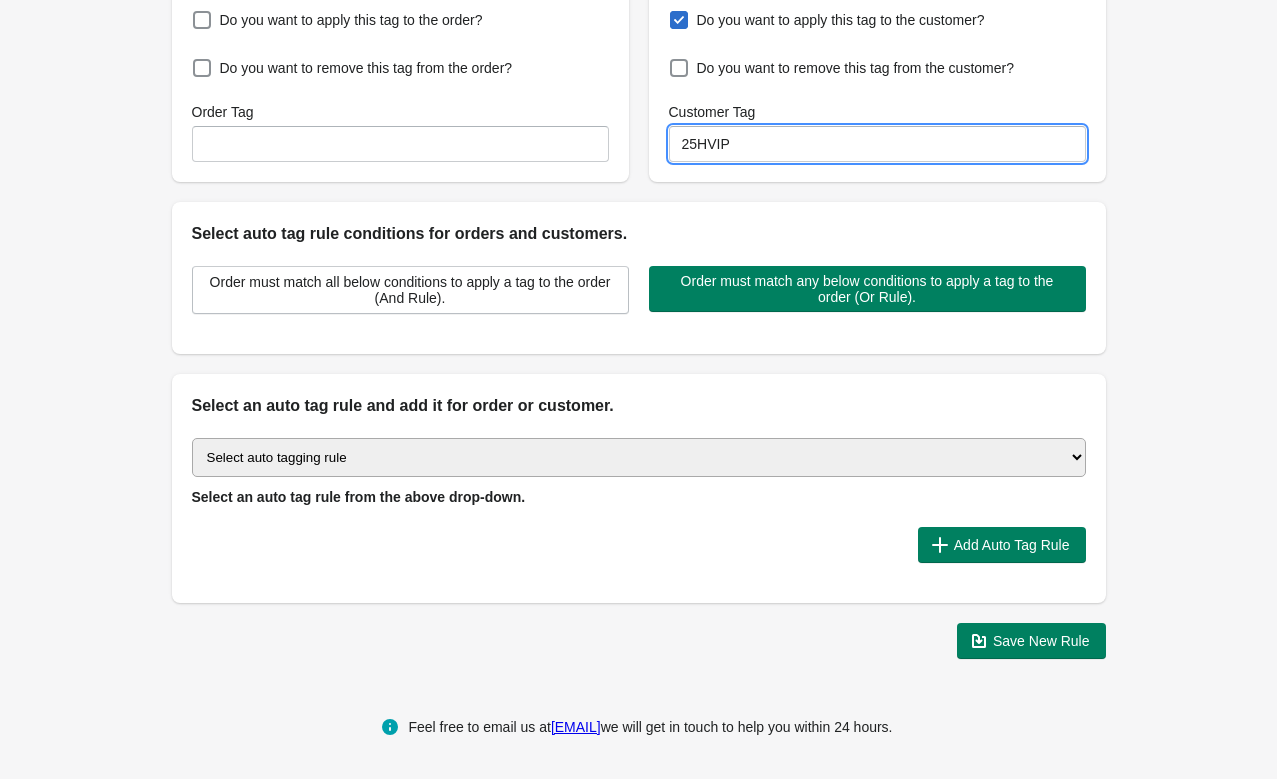 type on "25HVIP" 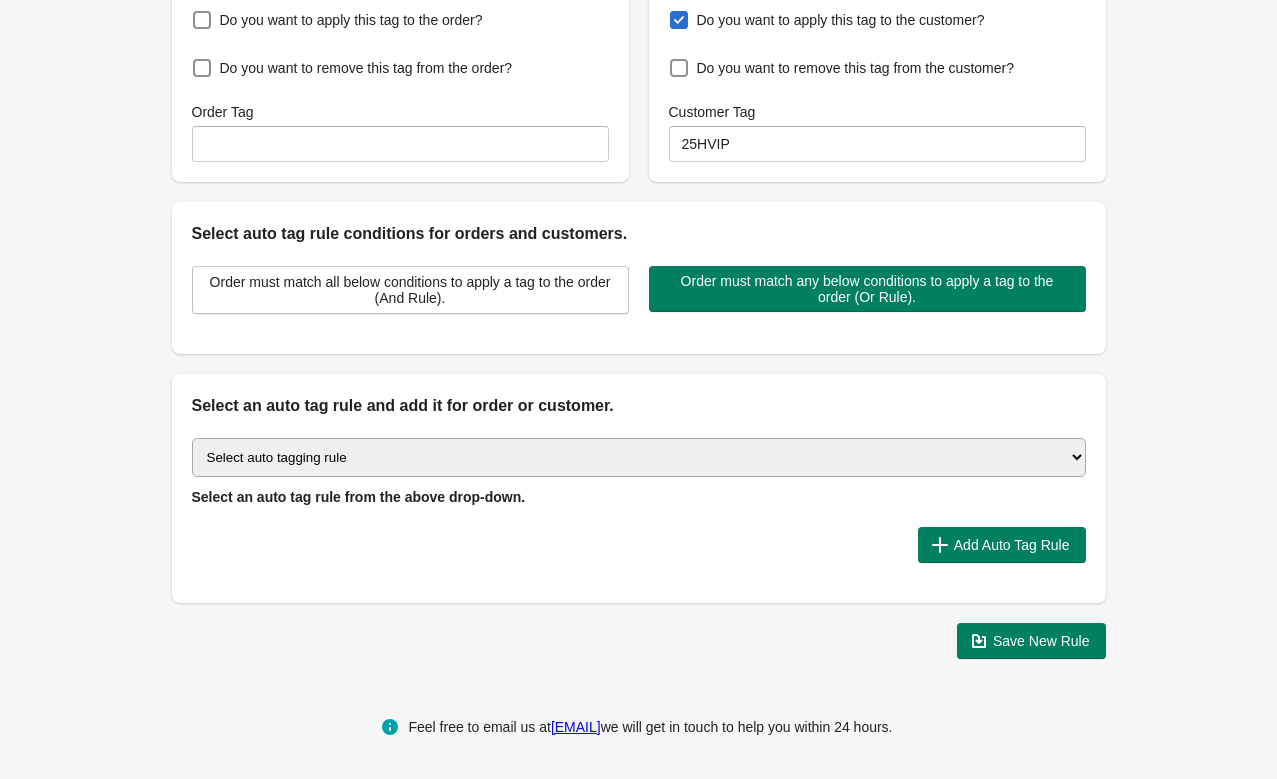 select on "1" 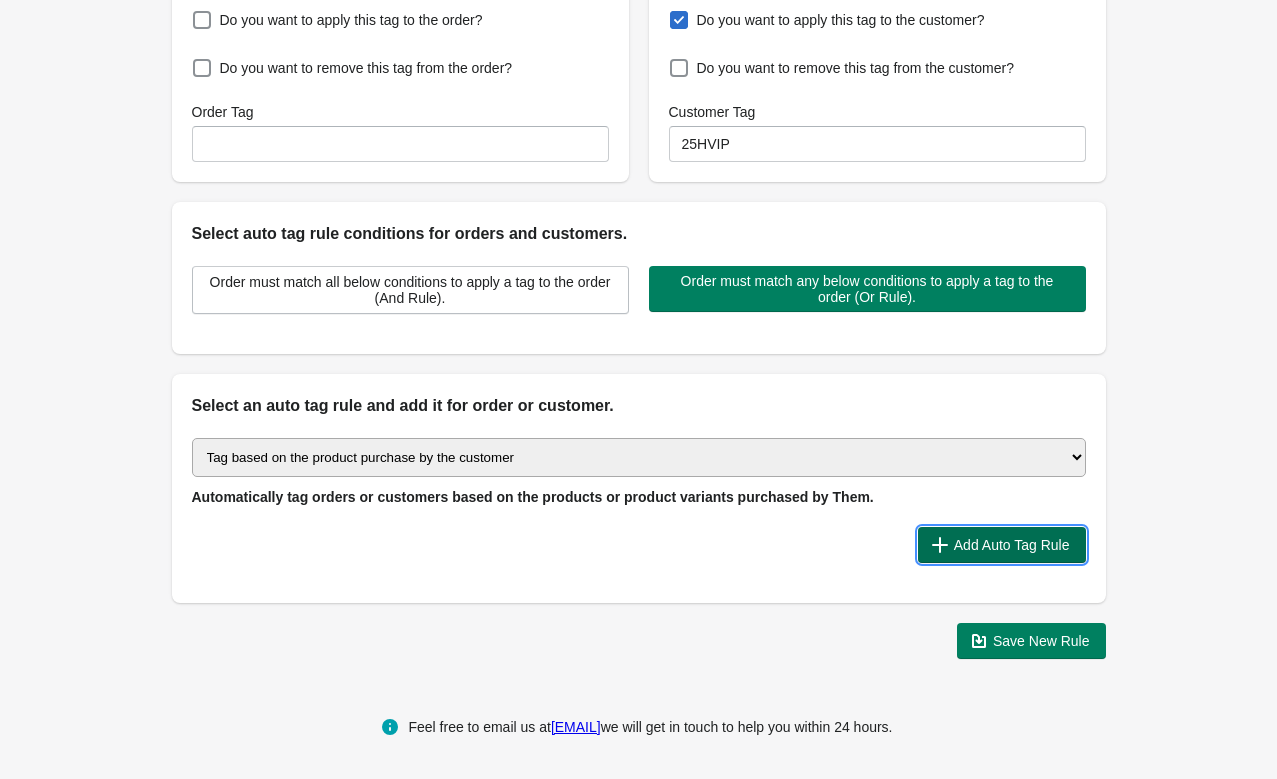 click on "Add Auto Tag Rule" at bounding box center (1012, 545) 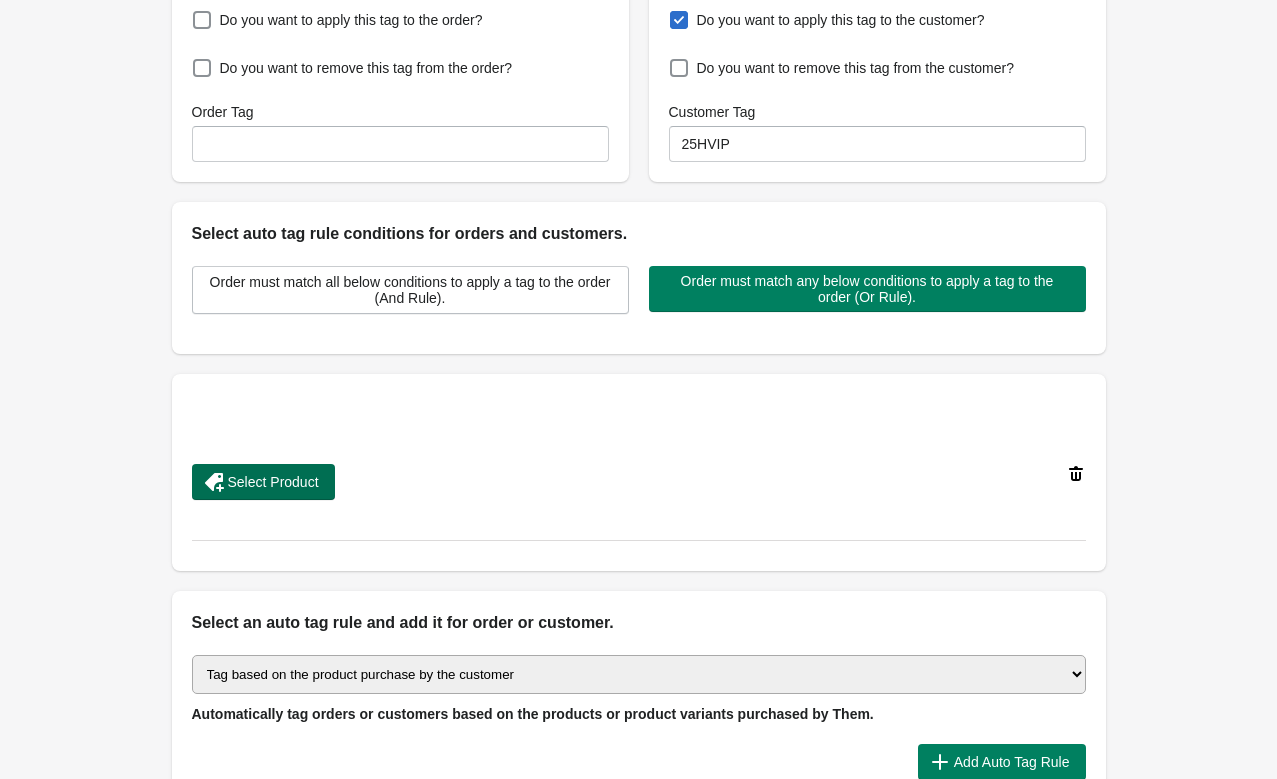 click on "Select Product" at bounding box center (273, 482) 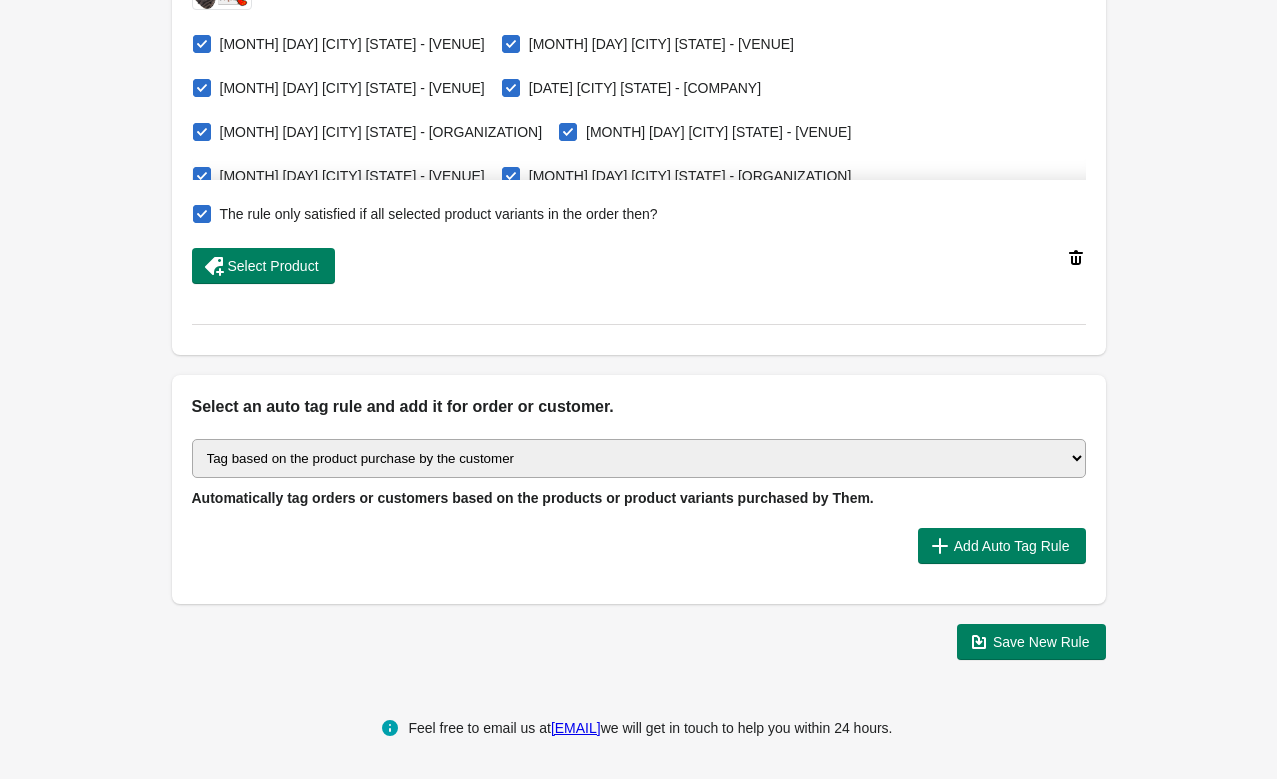 scroll, scrollTop: 849, scrollLeft: 0, axis: vertical 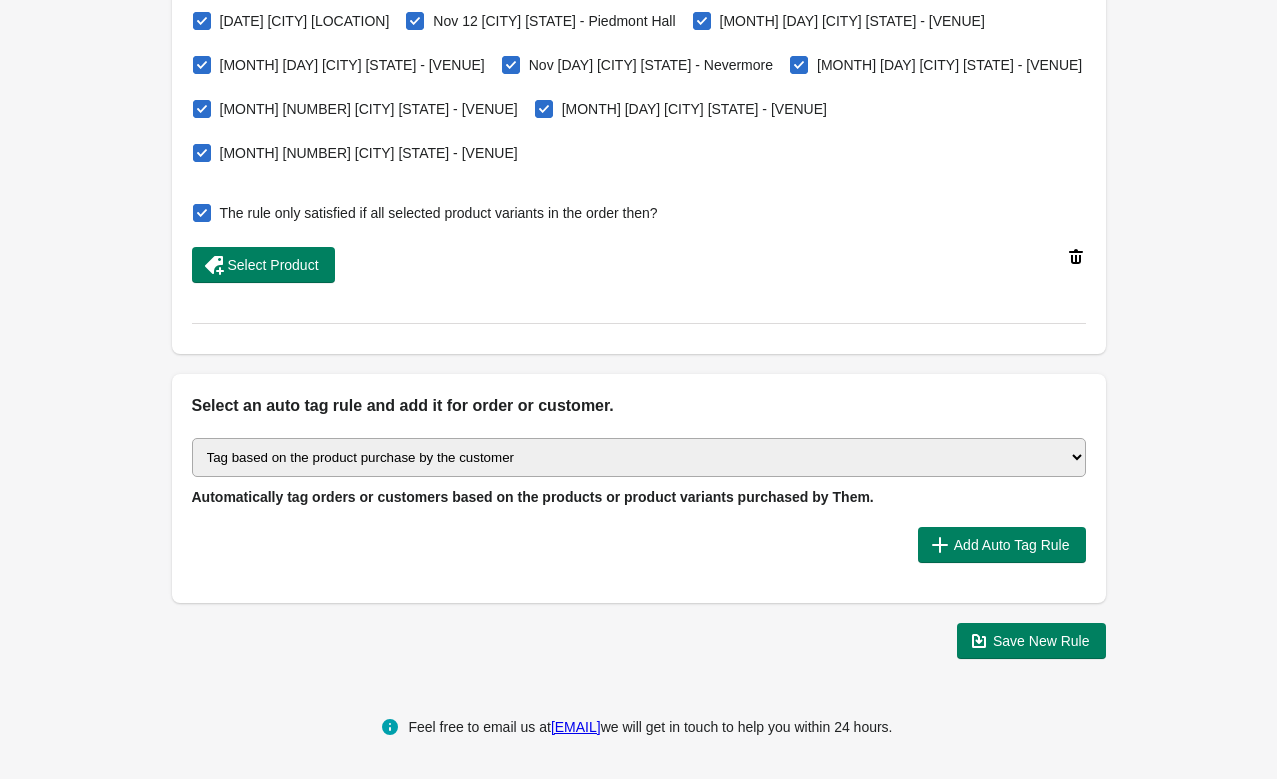 click at bounding box center [202, 213] 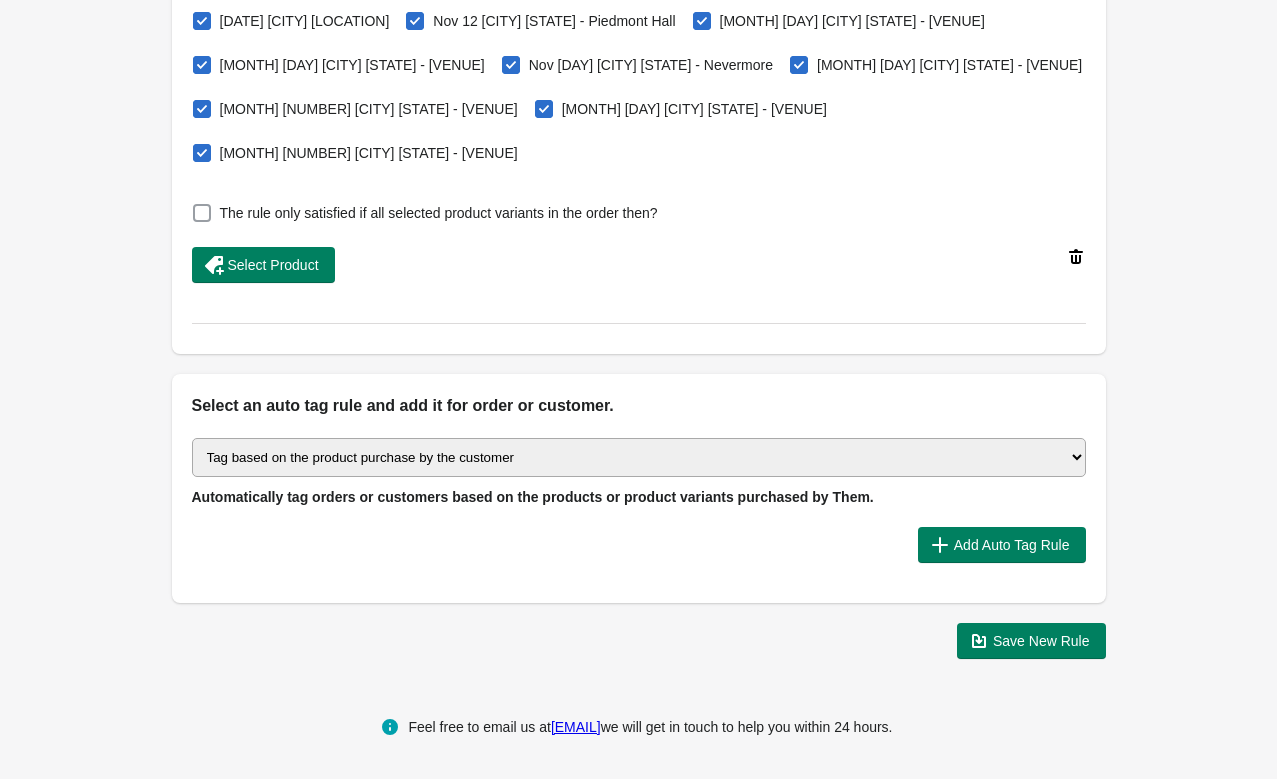 click on "The rule only satisfied if all selected product variants in the order then?" at bounding box center [197, 207] 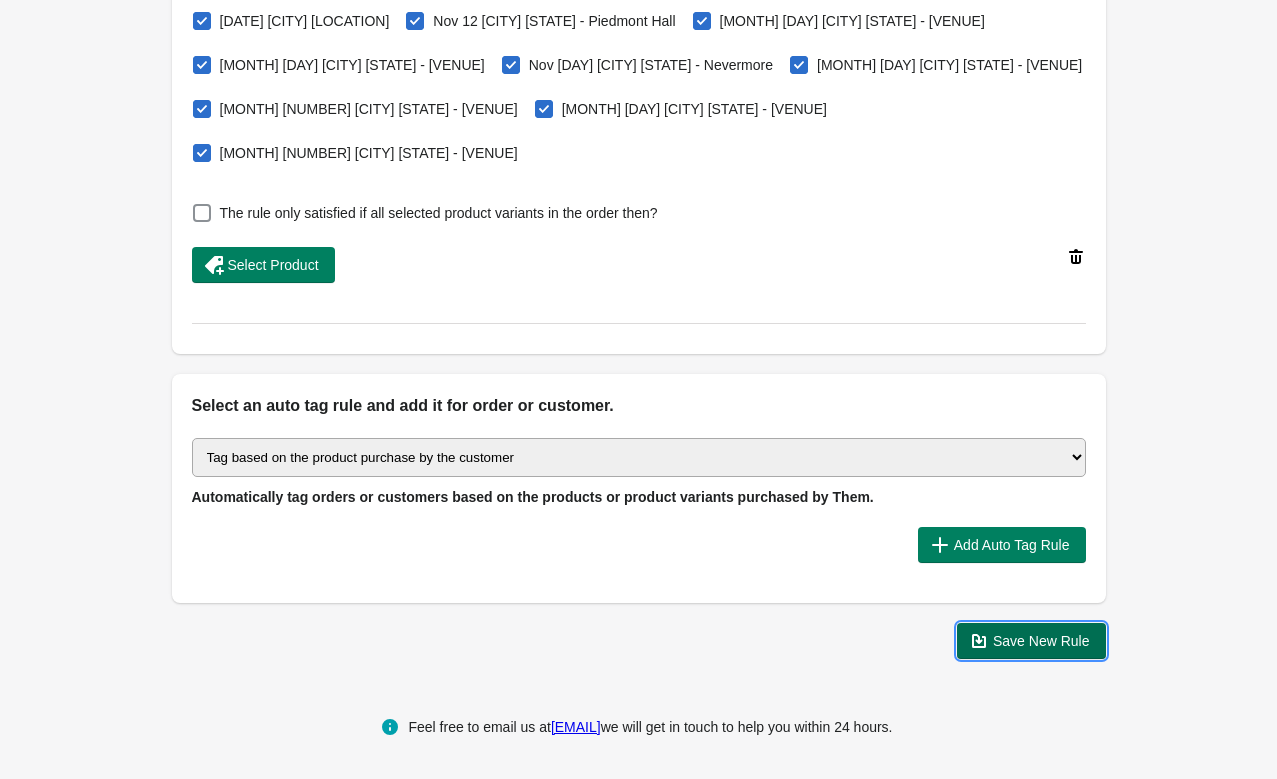 click on "Save New Rule" at bounding box center [1041, 641] 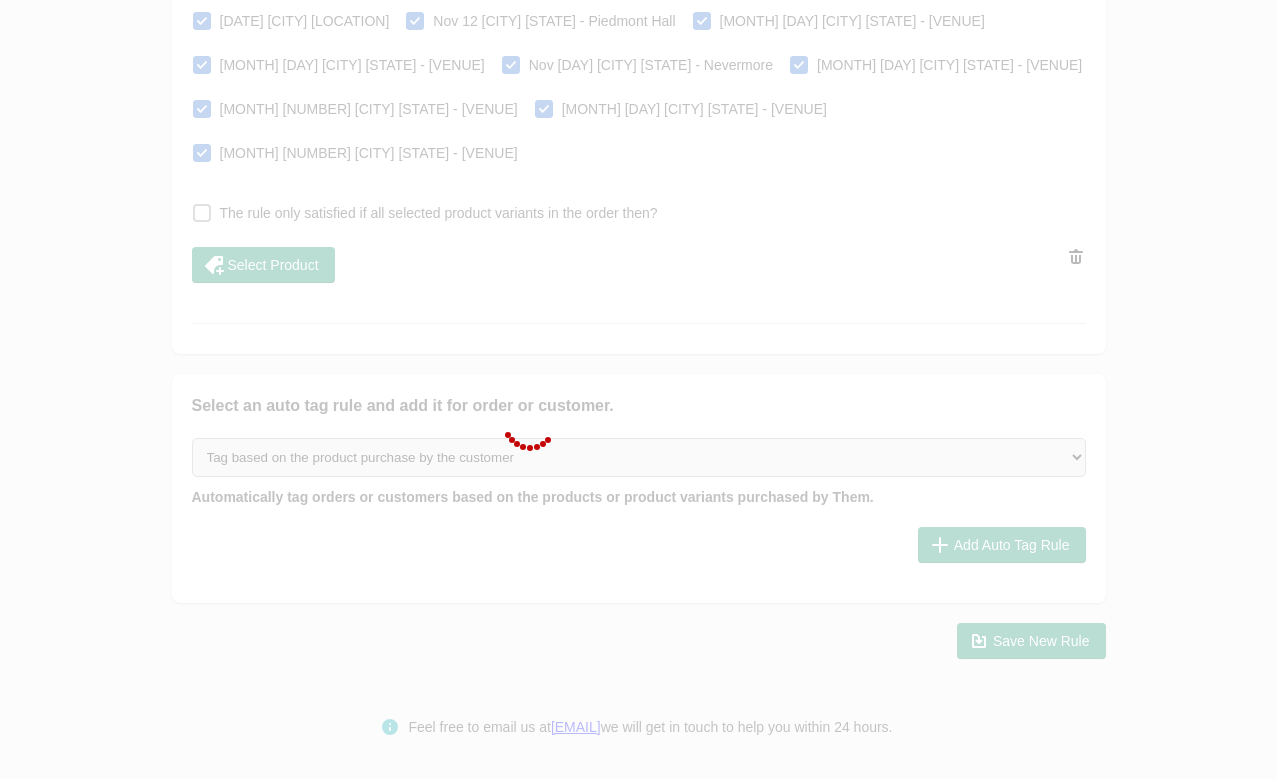 scroll, scrollTop: 0, scrollLeft: 0, axis: both 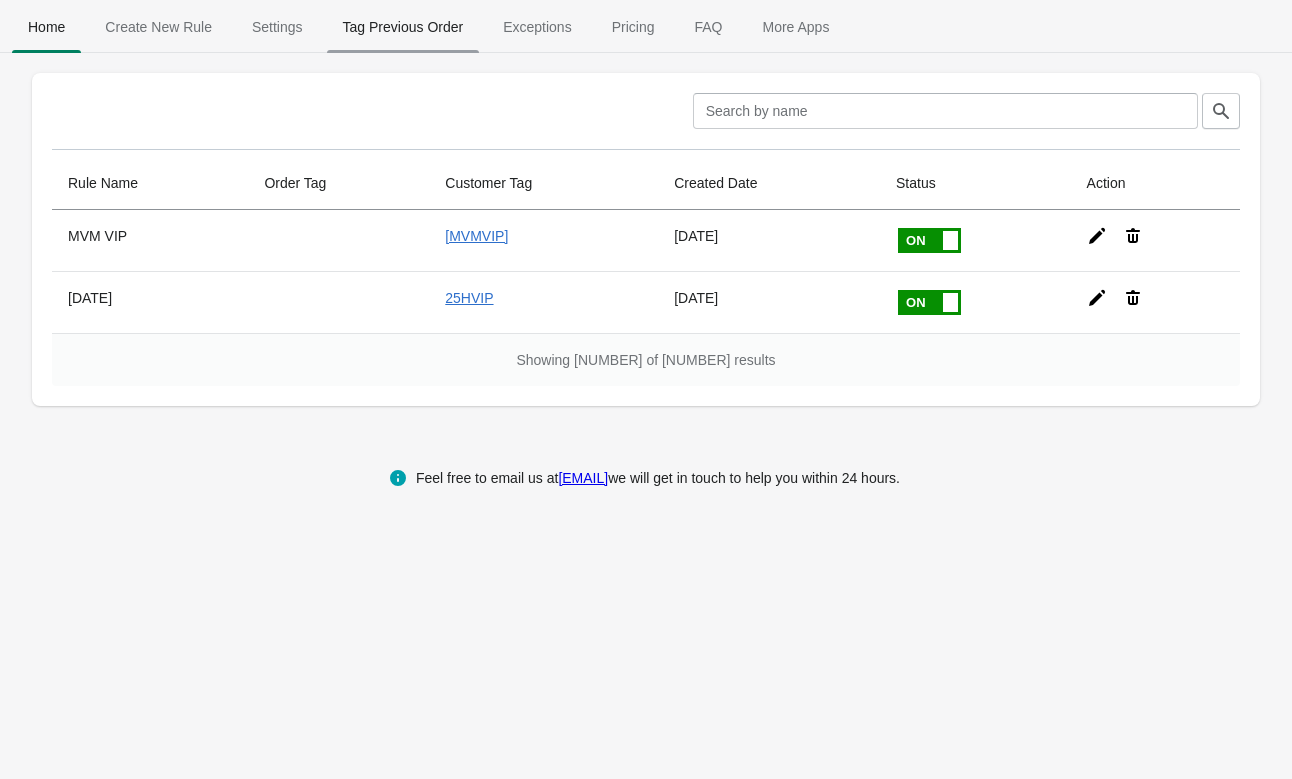 click on "Tag Previous Order" at bounding box center (403, 27) 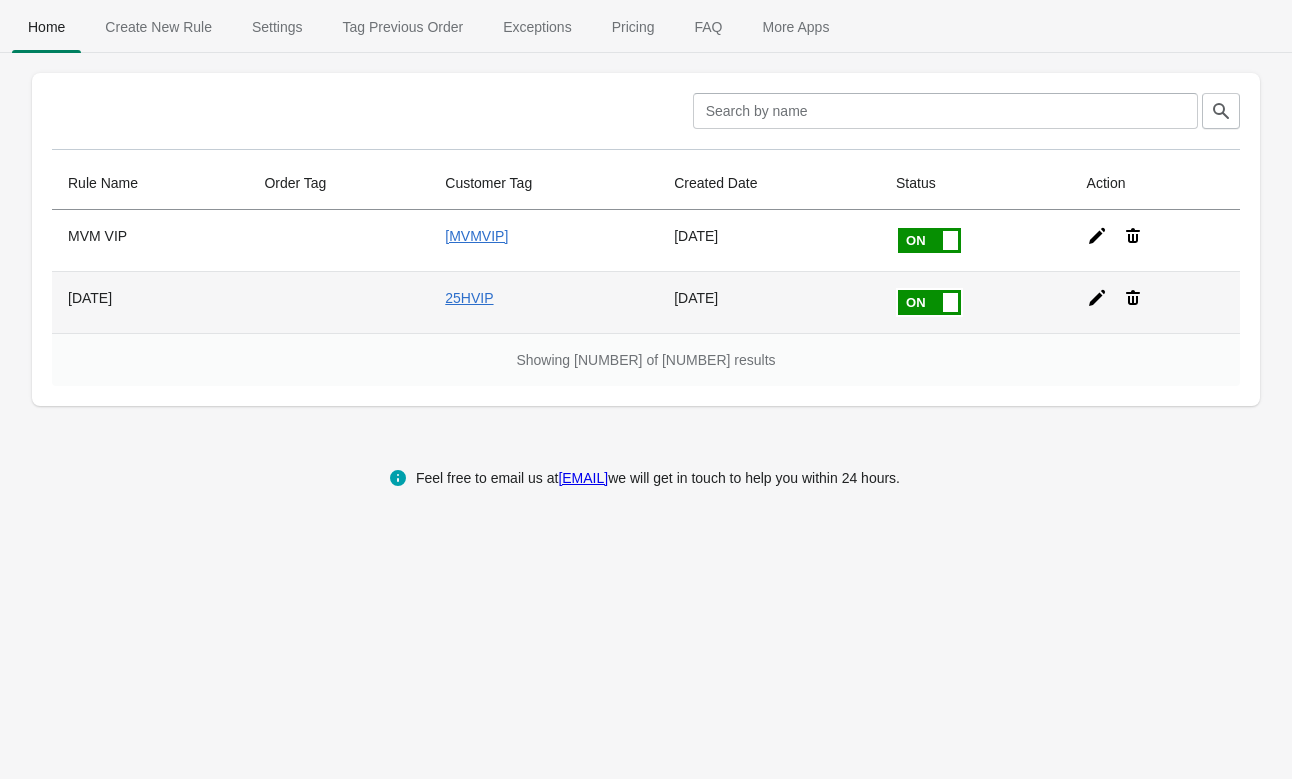 click 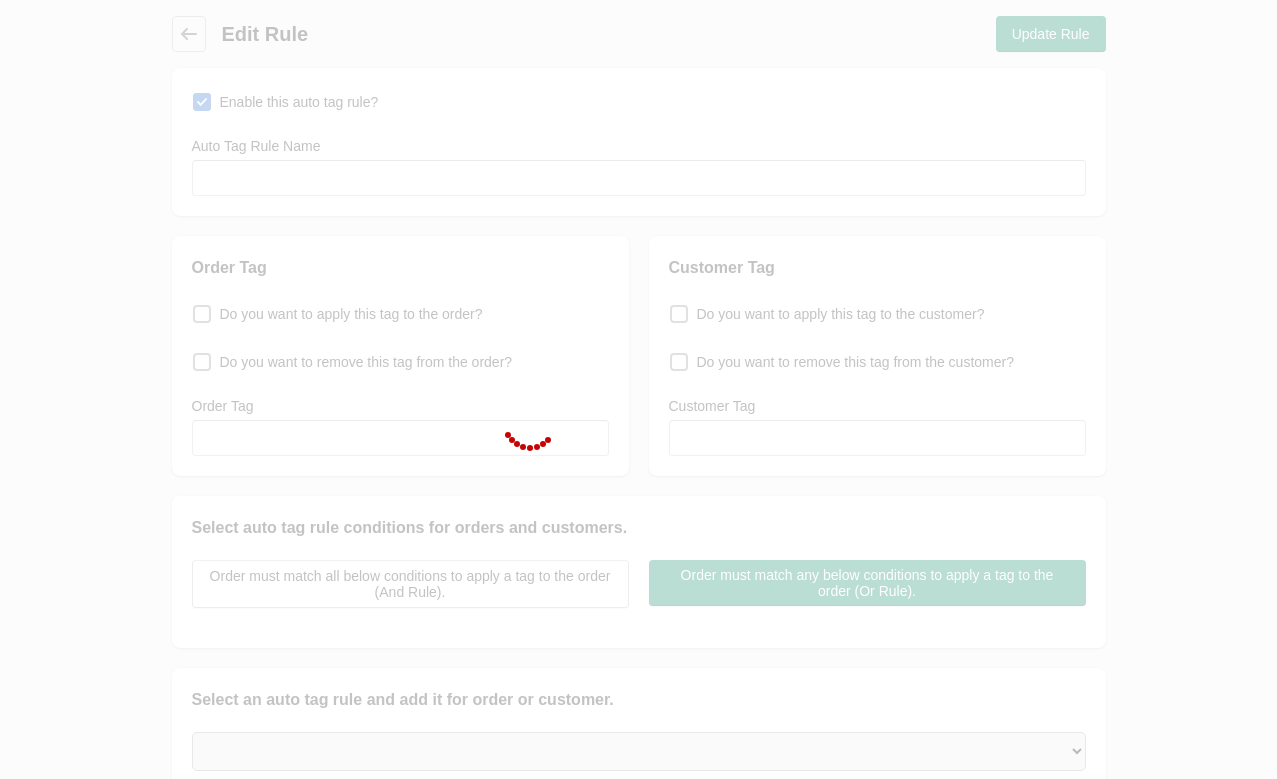 type on "[DATE]" 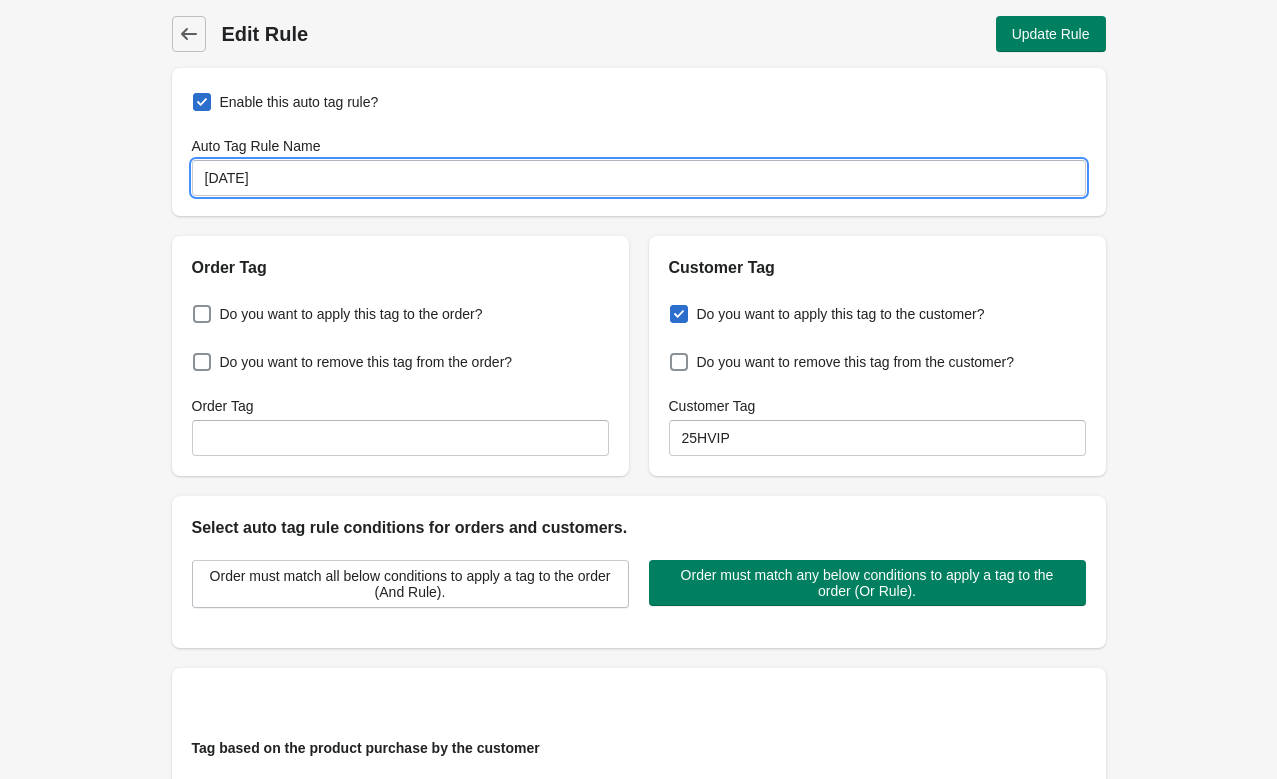 click on "[DATE]" at bounding box center [639, 178] 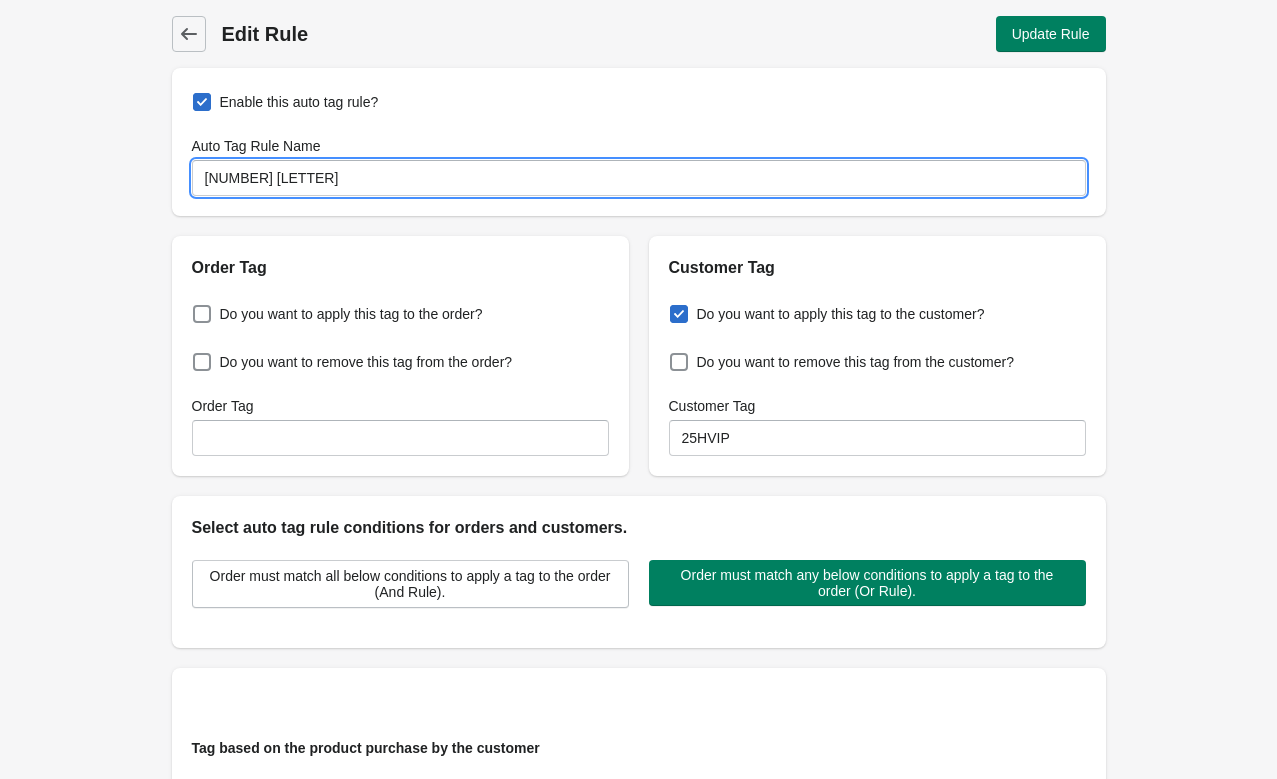 type on "[NUMBER] [LETTER]" 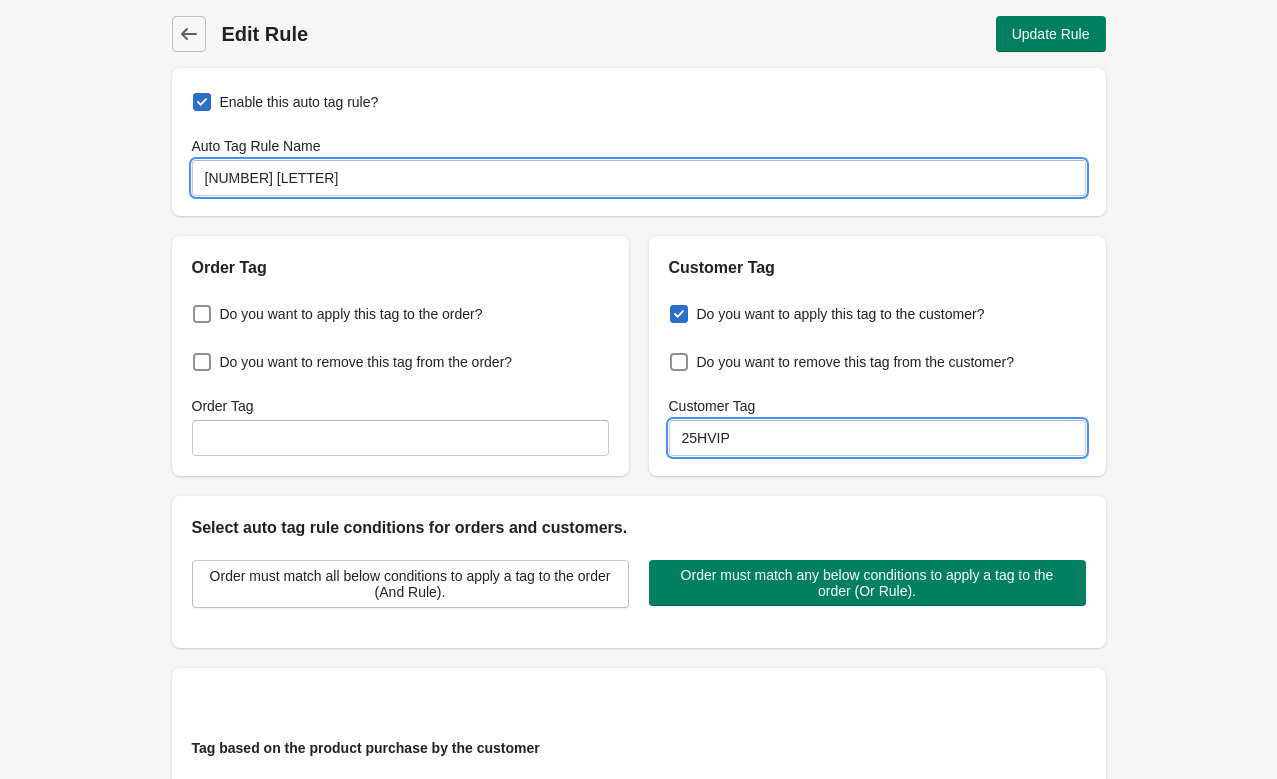 click on "25HVIP" at bounding box center (877, 438) 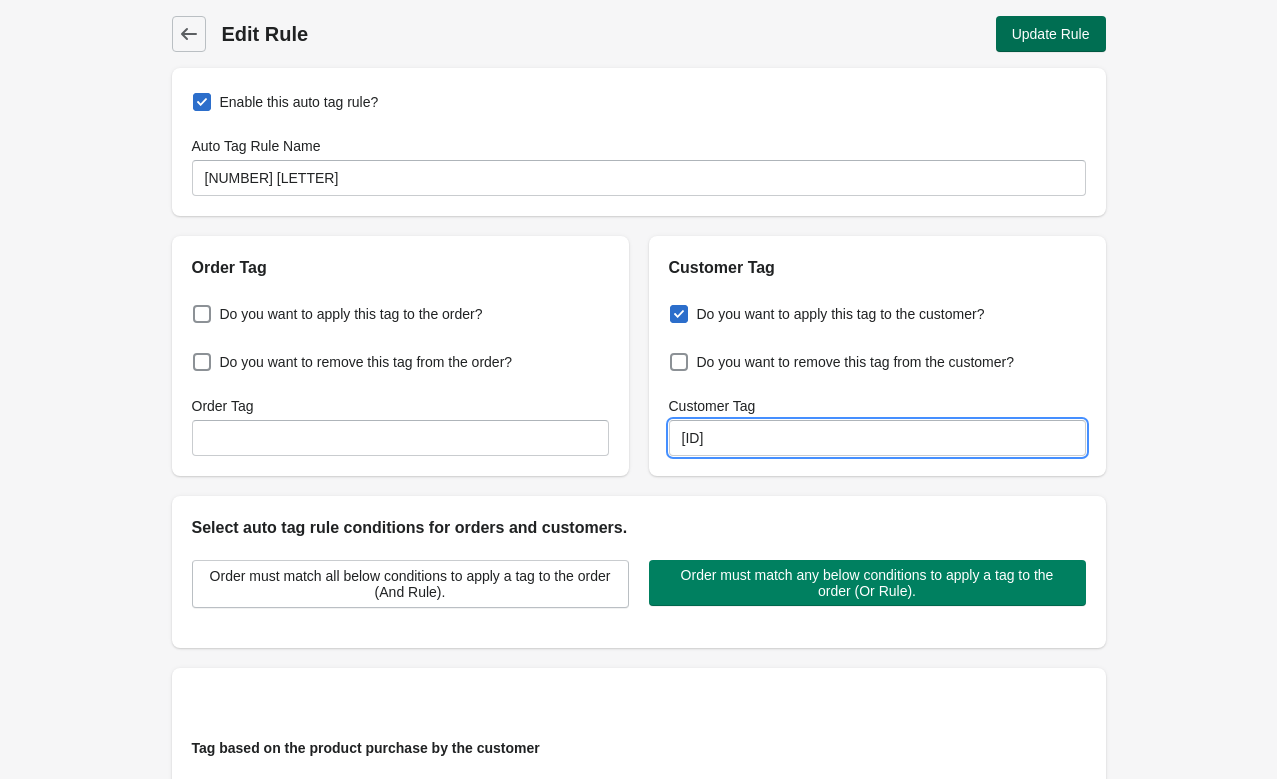 type on "[ID]" 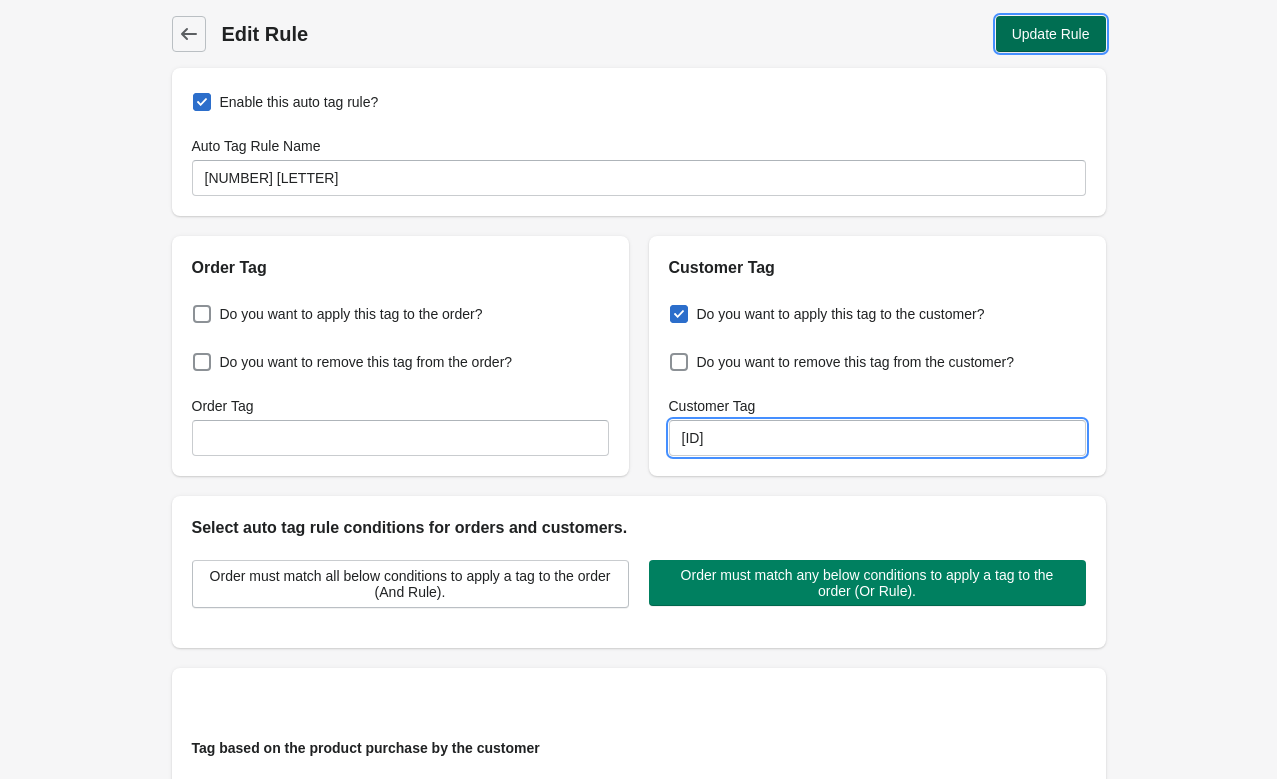 click on "Update Rule" at bounding box center (1051, 34) 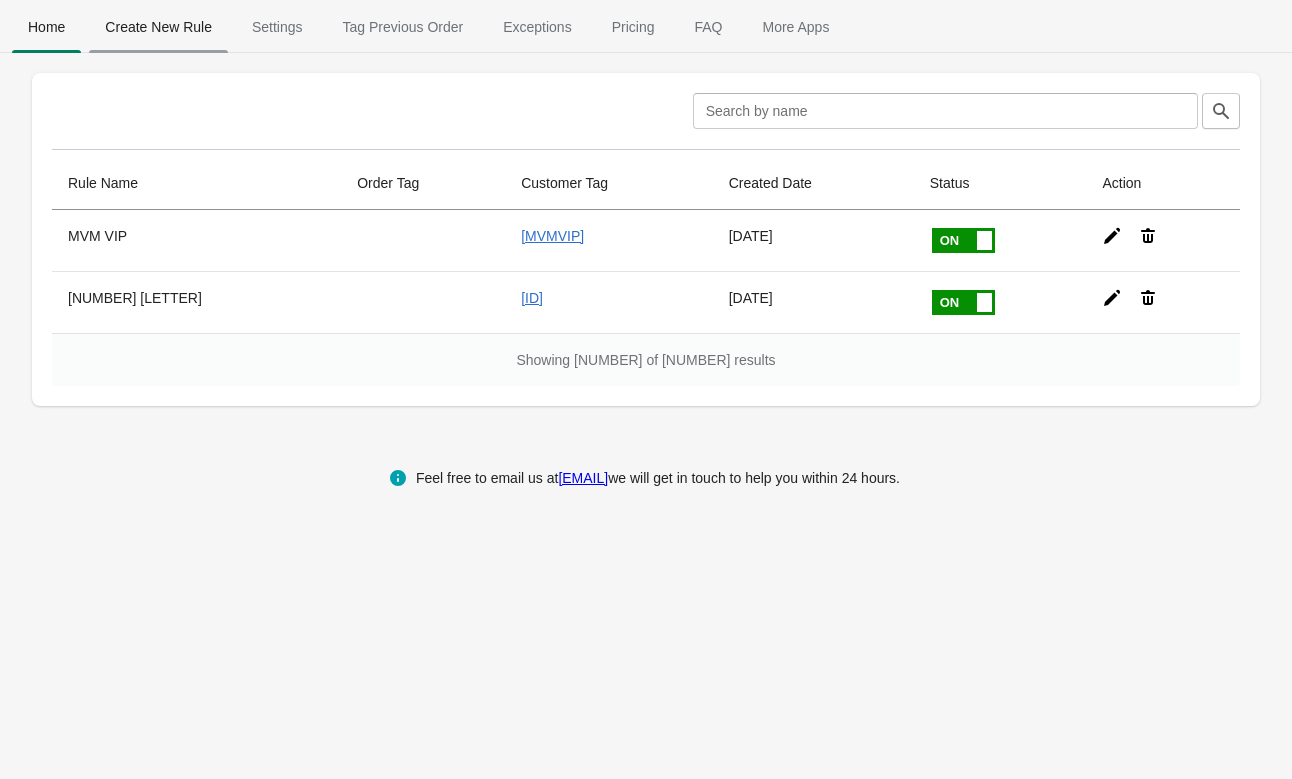 click on "Create New Rule" at bounding box center [158, 27] 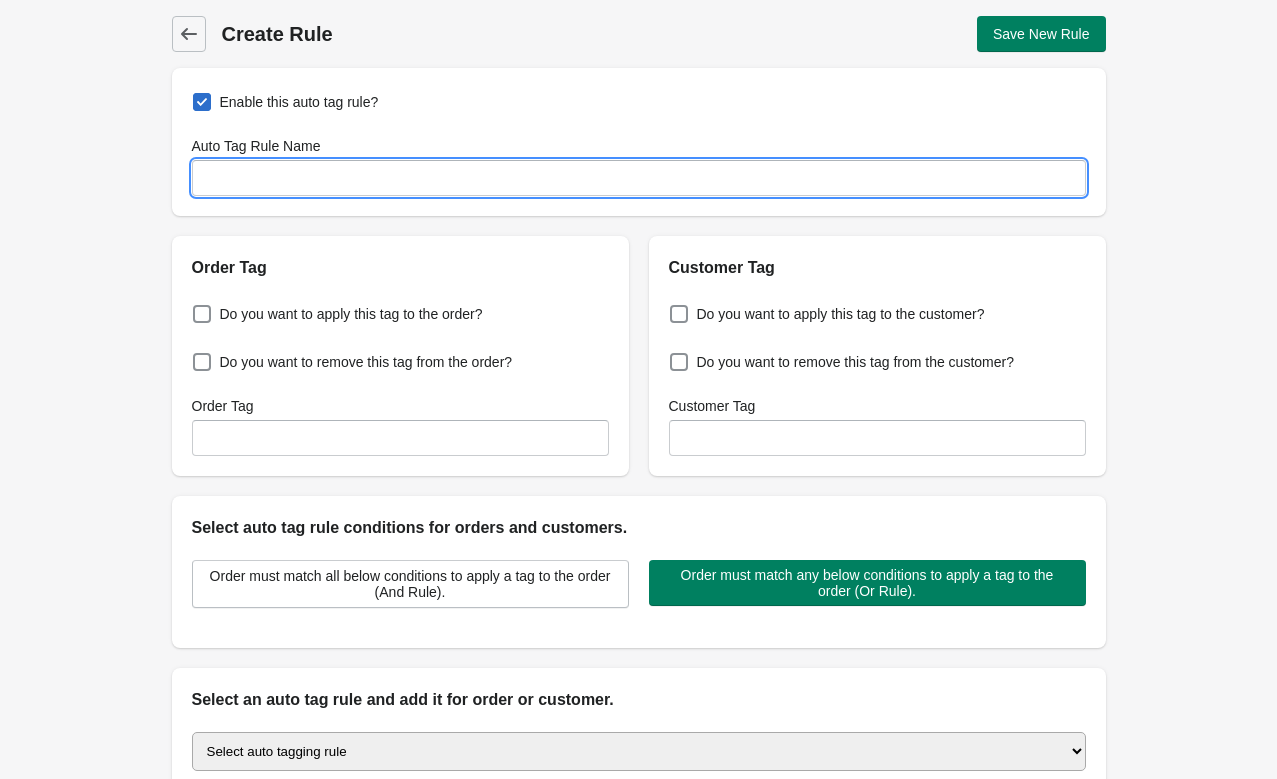 click on "Auto Tag Rule Name" at bounding box center (639, 178) 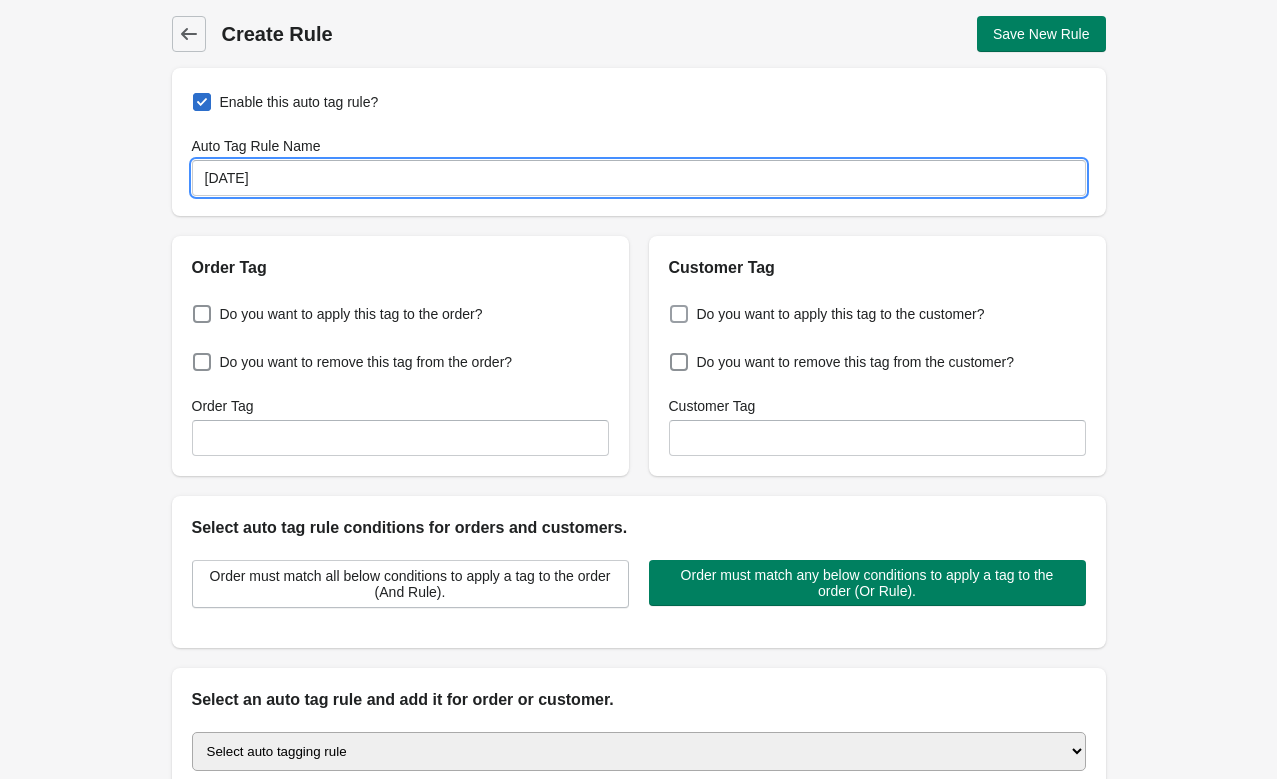 type on "[DATE]" 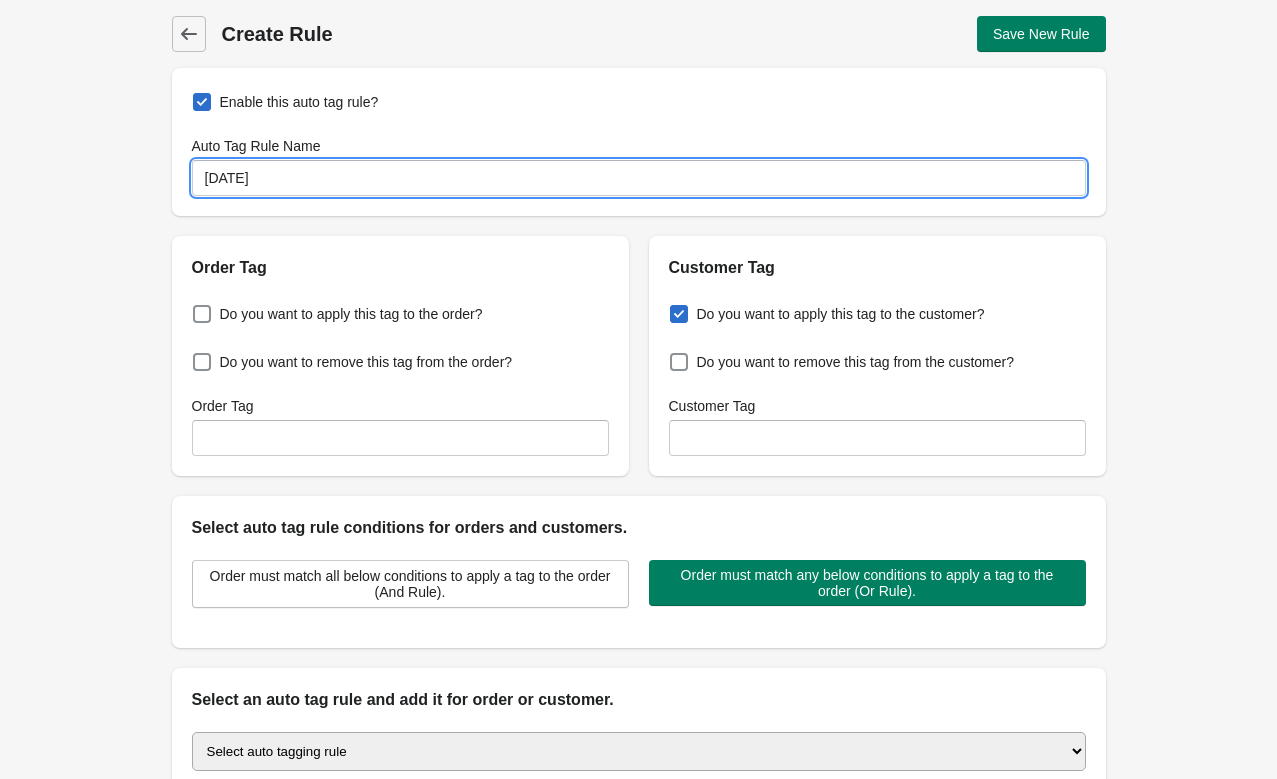click on "Do you want to apply this tag to the customer?" at bounding box center [674, 308] 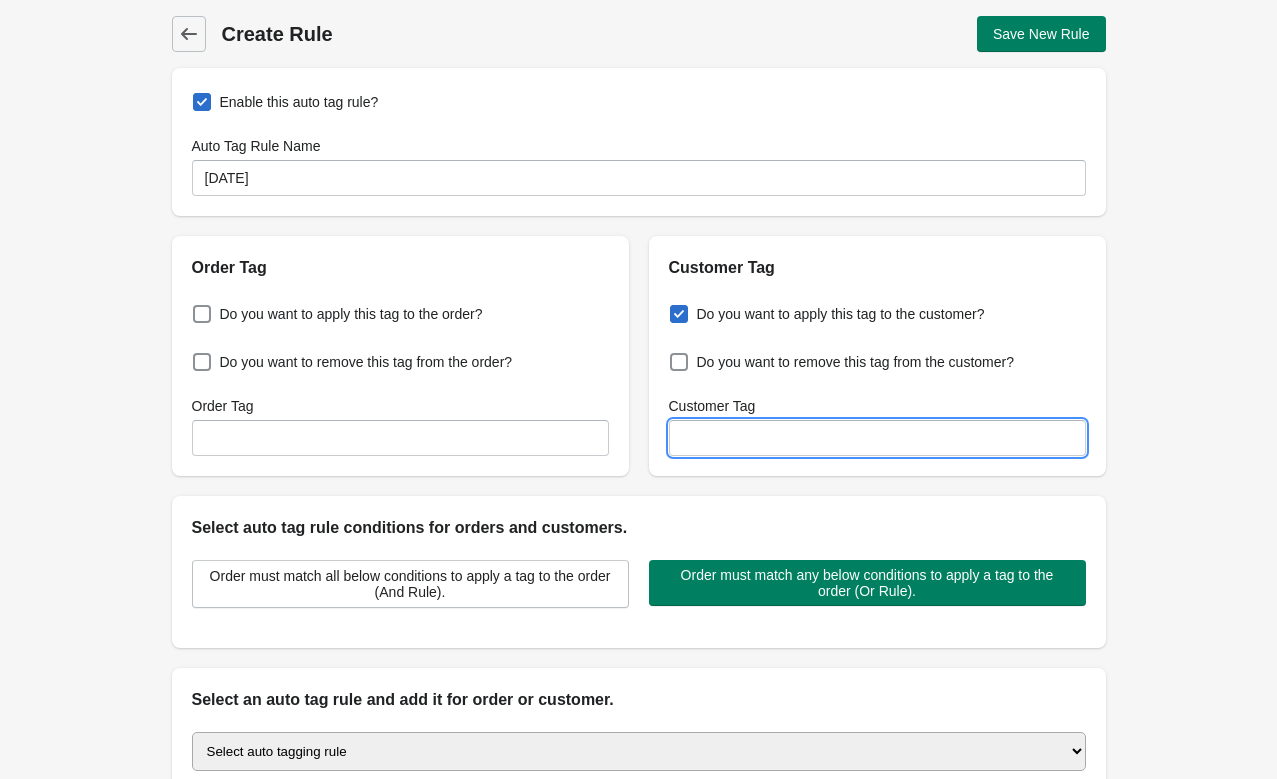 click on "Customer Tag" at bounding box center (877, 438) 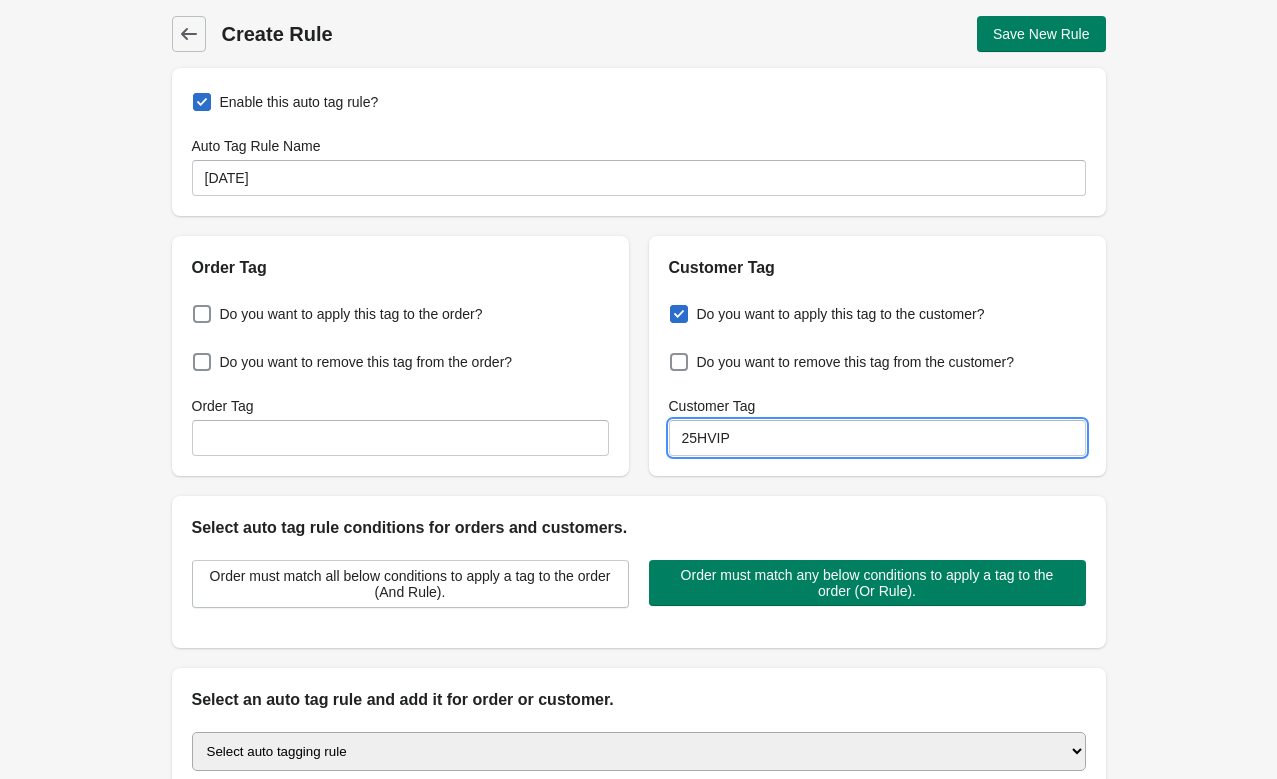 type on "25HVIP" 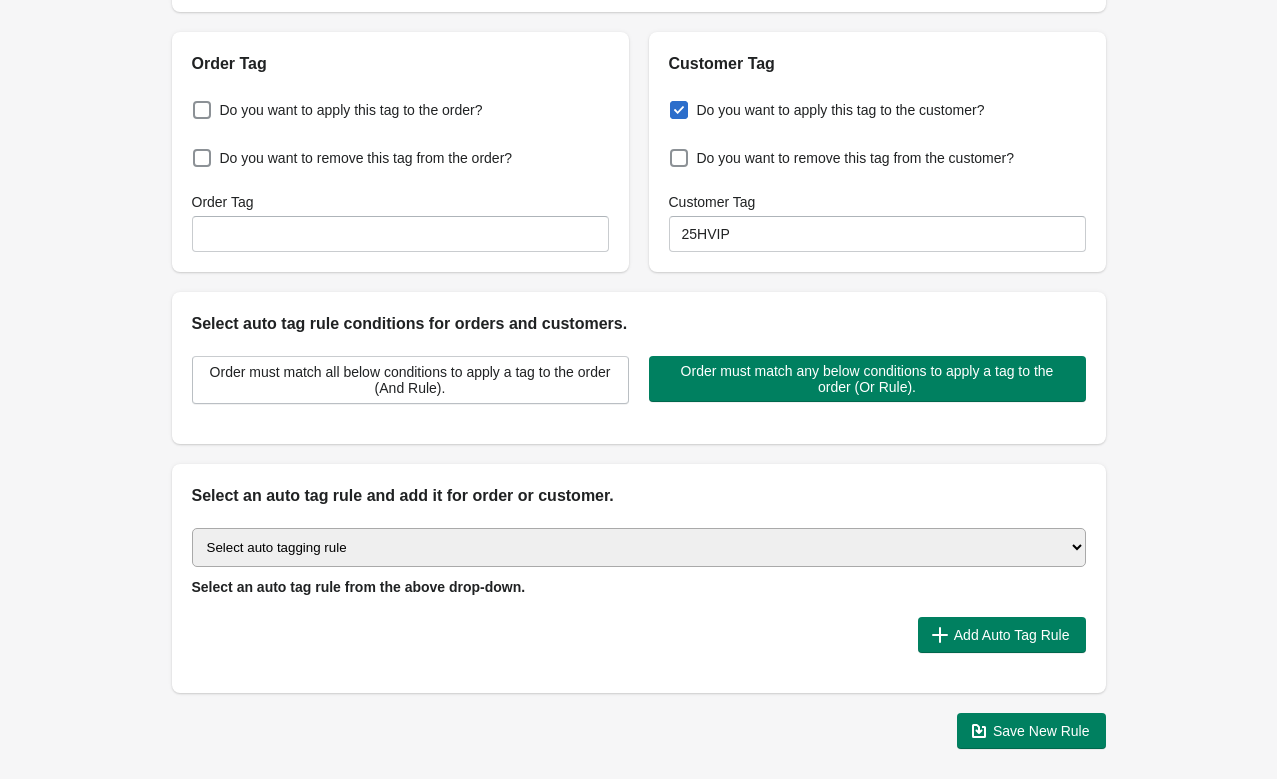 scroll, scrollTop: 205, scrollLeft: 0, axis: vertical 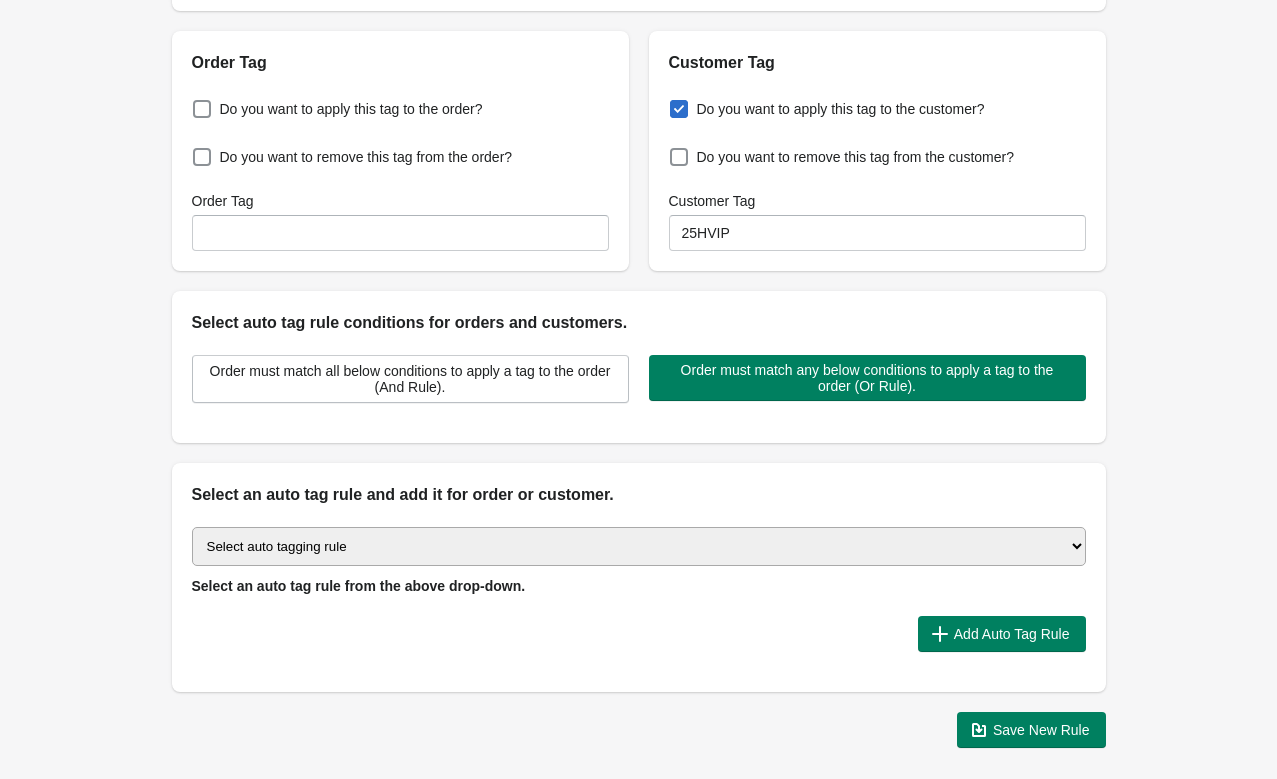 click on "Select auto tagging rule Tag by order amount Tag based on the order count (Volume) Tag by Discount Code Tag based on the Payment Method Tag based on the order additional details or additional attribute Tag based on payment status Tag based on fulfillment status Tag Based on the order source name Tag by order weight (weight is matched in grams) Tag based on the total order discount Use order additional fields value as a tag Add a tag based on the order creation date Add a tag based on the order note Add a tag based on the order tag Tag orders or customers based on the order's customer locale(language) Add a tag based on the order status Add a tag based on the order taxes status. Tag order or customer based on the order risk level. Use the order discount code as a tag. Tag based on the POS location id Tag based on the order tip (tipping) amount Tag based on the fulfilment location id Tag based on the order total item count Use order variant SKUs as a tag Use order note as a tag Tag by Collection" at bounding box center (639, 546) 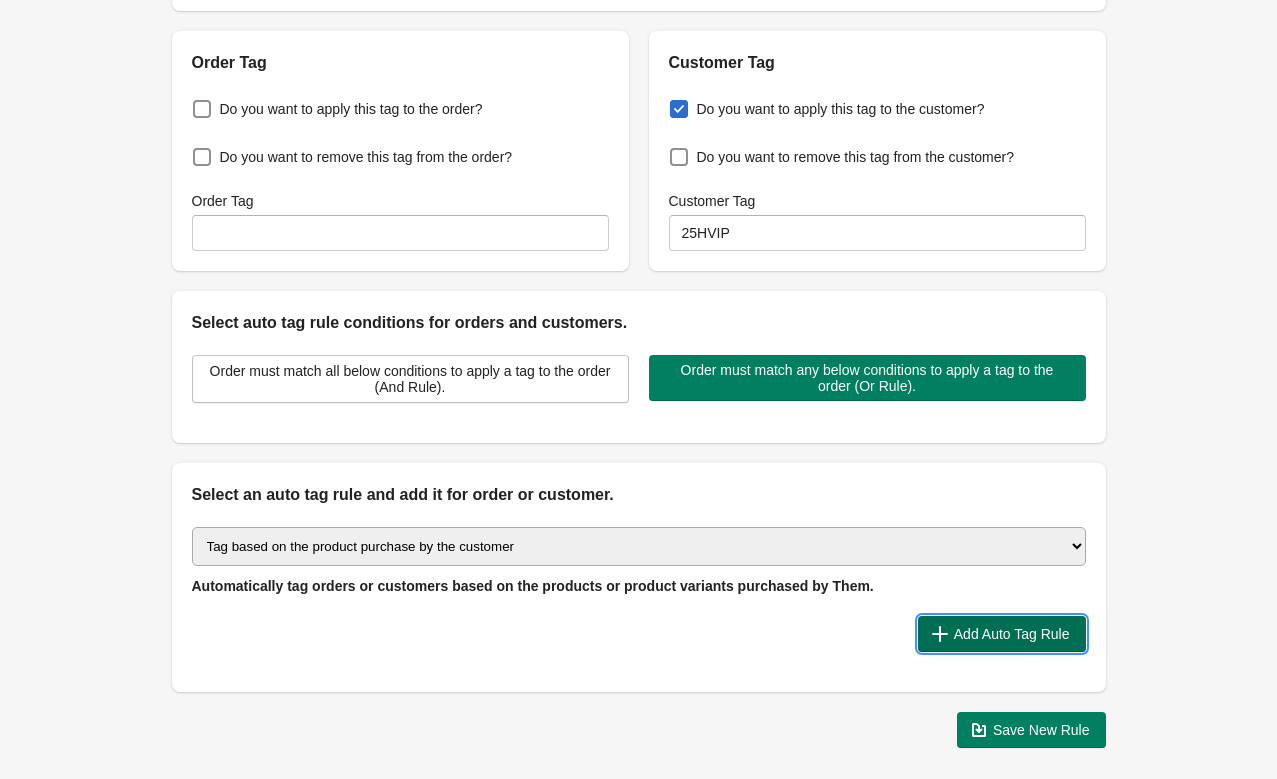 click on "Add Auto Tag Rule" at bounding box center [1012, 634] 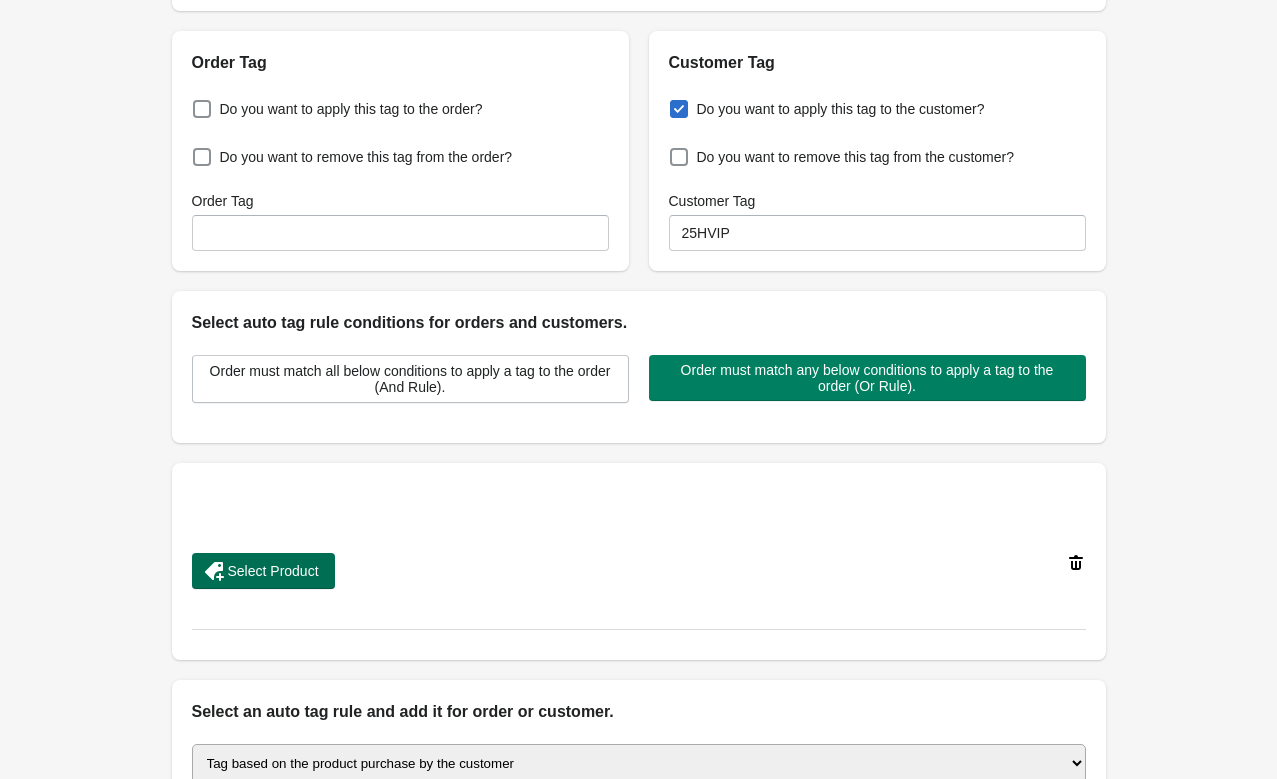click on "Select Product" at bounding box center [273, 571] 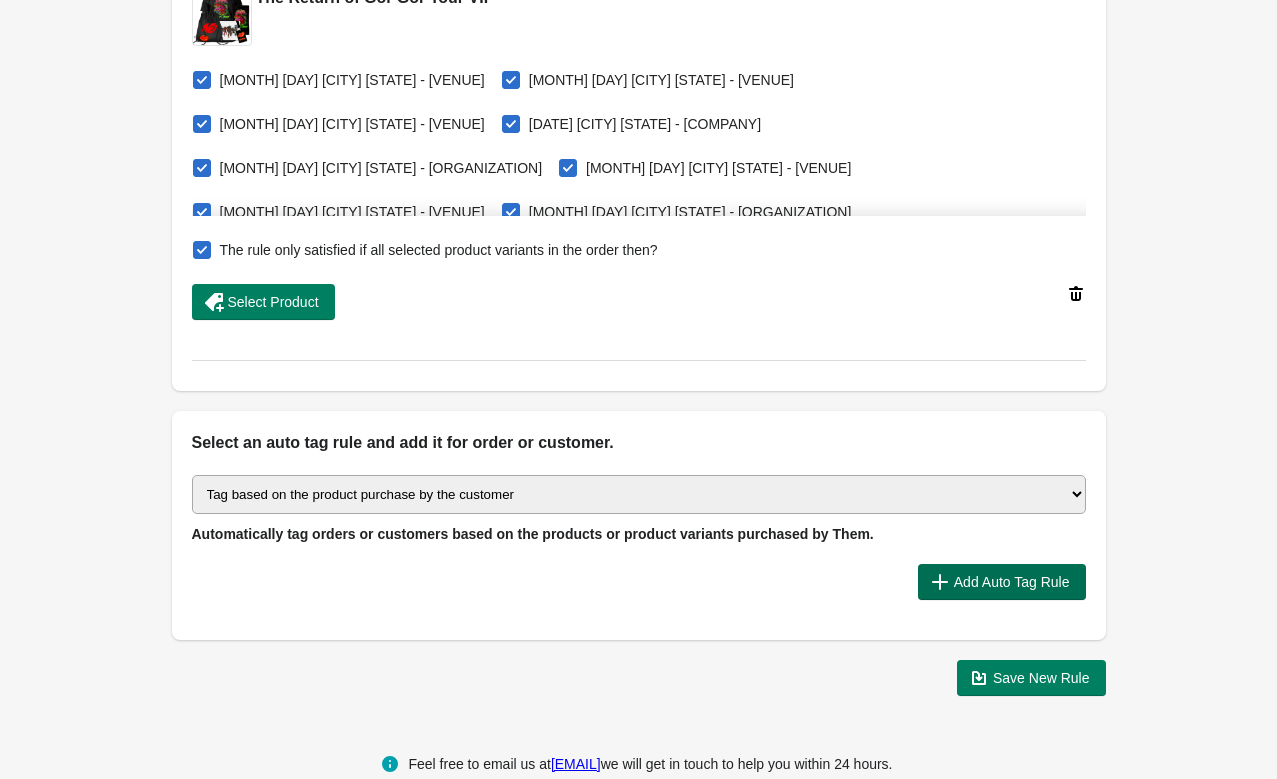 scroll, scrollTop: 819, scrollLeft: 0, axis: vertical 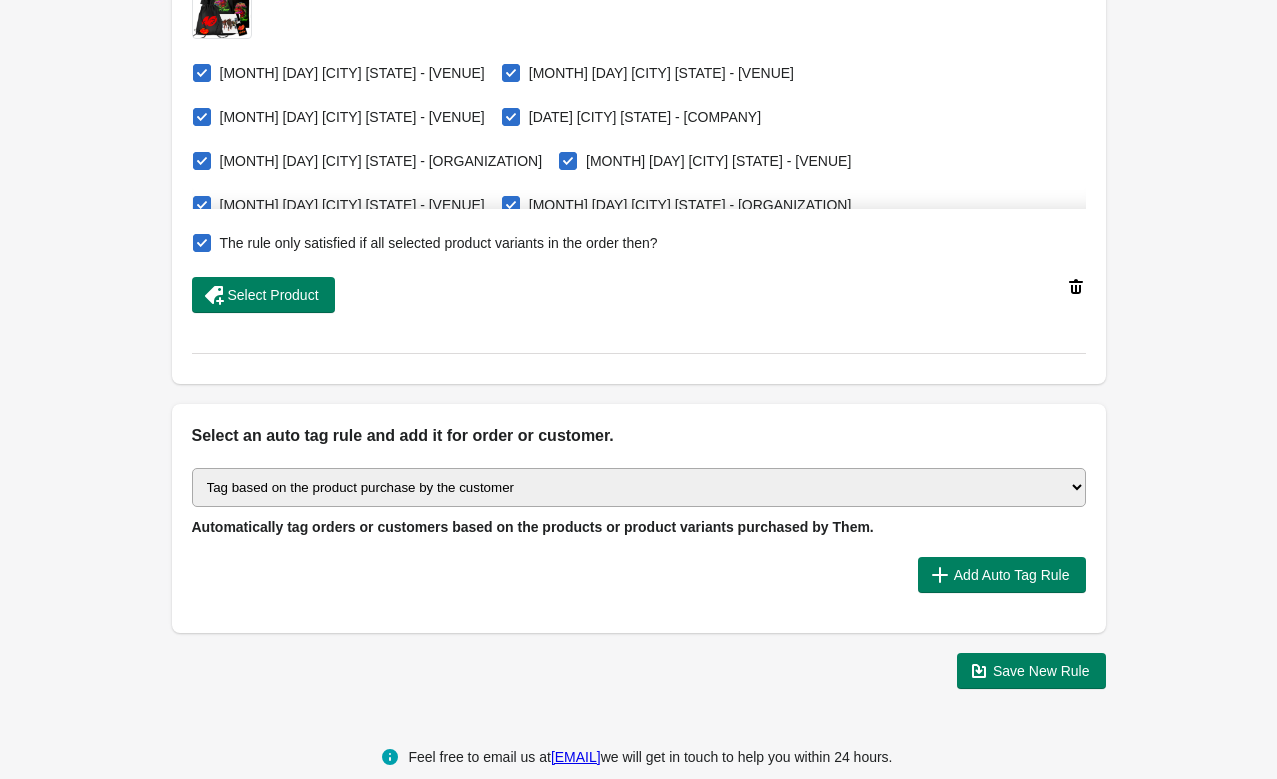 click at bounding box center (202, 243) 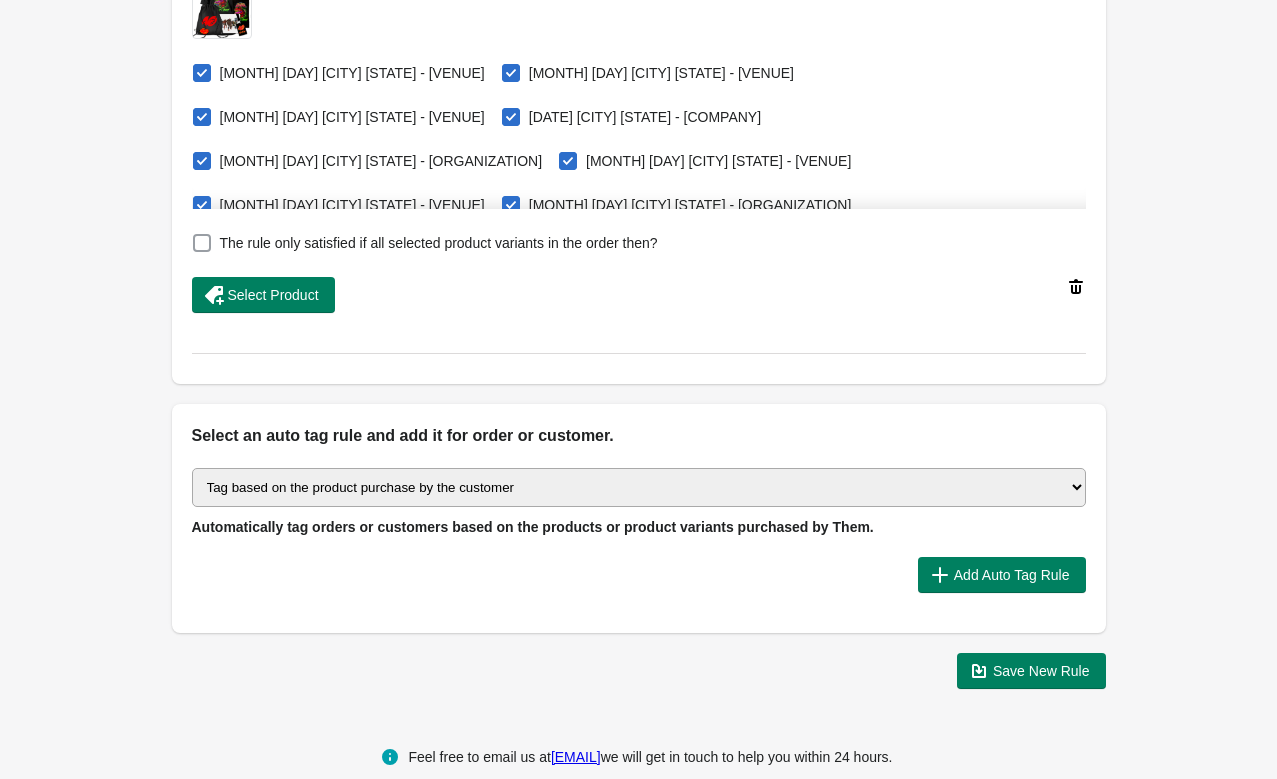 click on "The rule only satisfied if all selected product variants in the order then?" at bounding box center [197, 237] 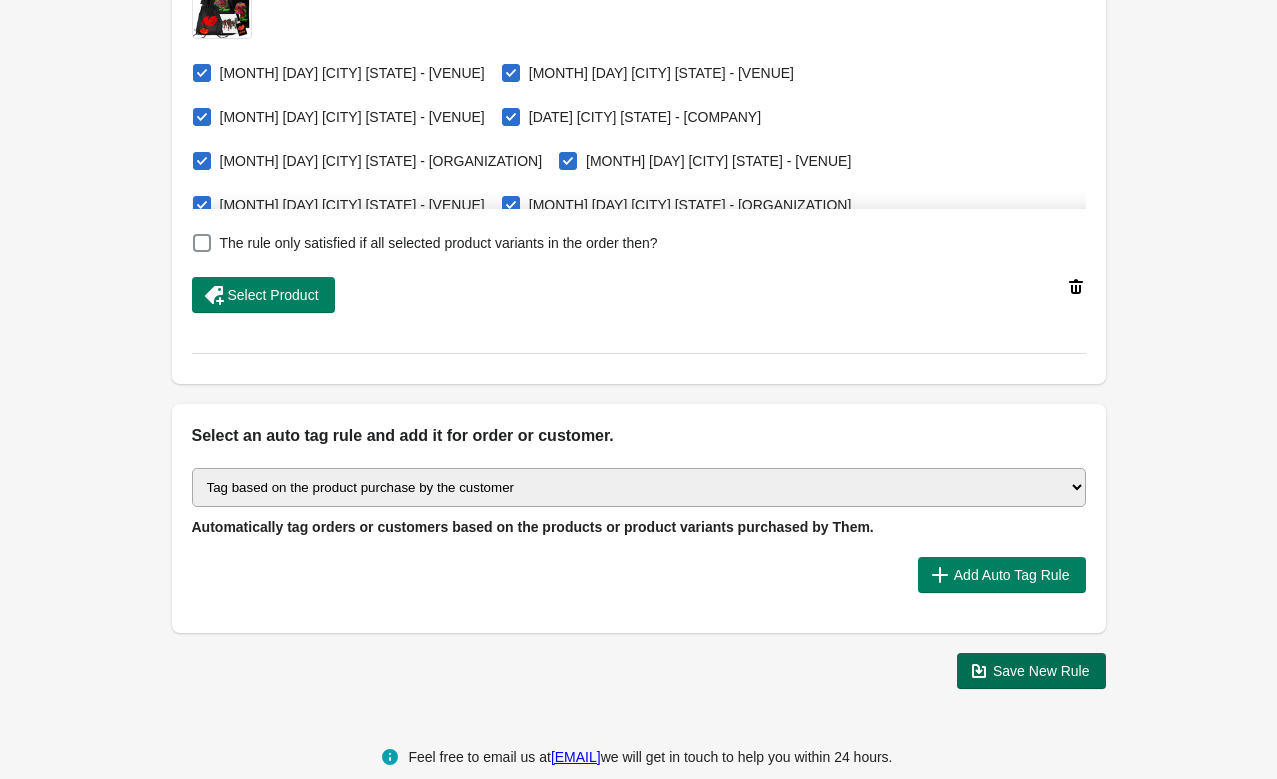 click on "Save New Rule" at bounding box center (1041, 671) 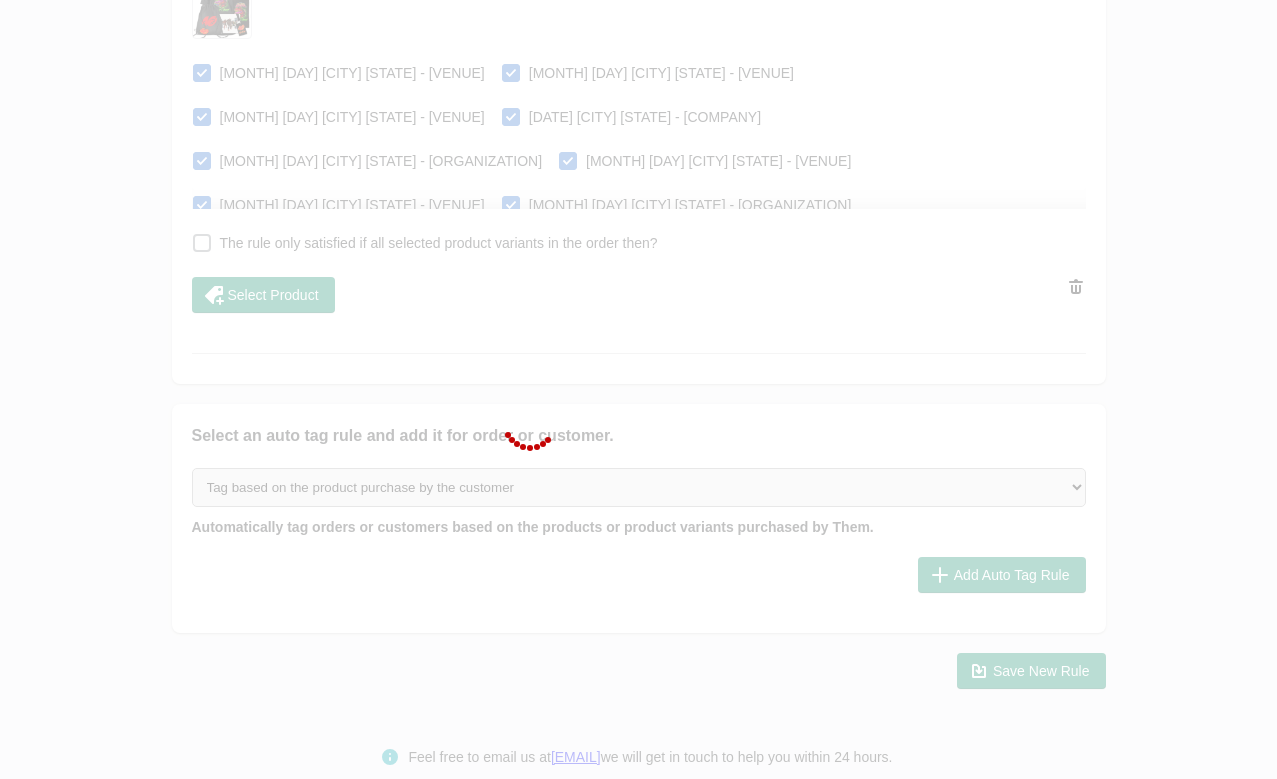 scroll, scrollTop: 0, scrollLeft: 0, axis: both 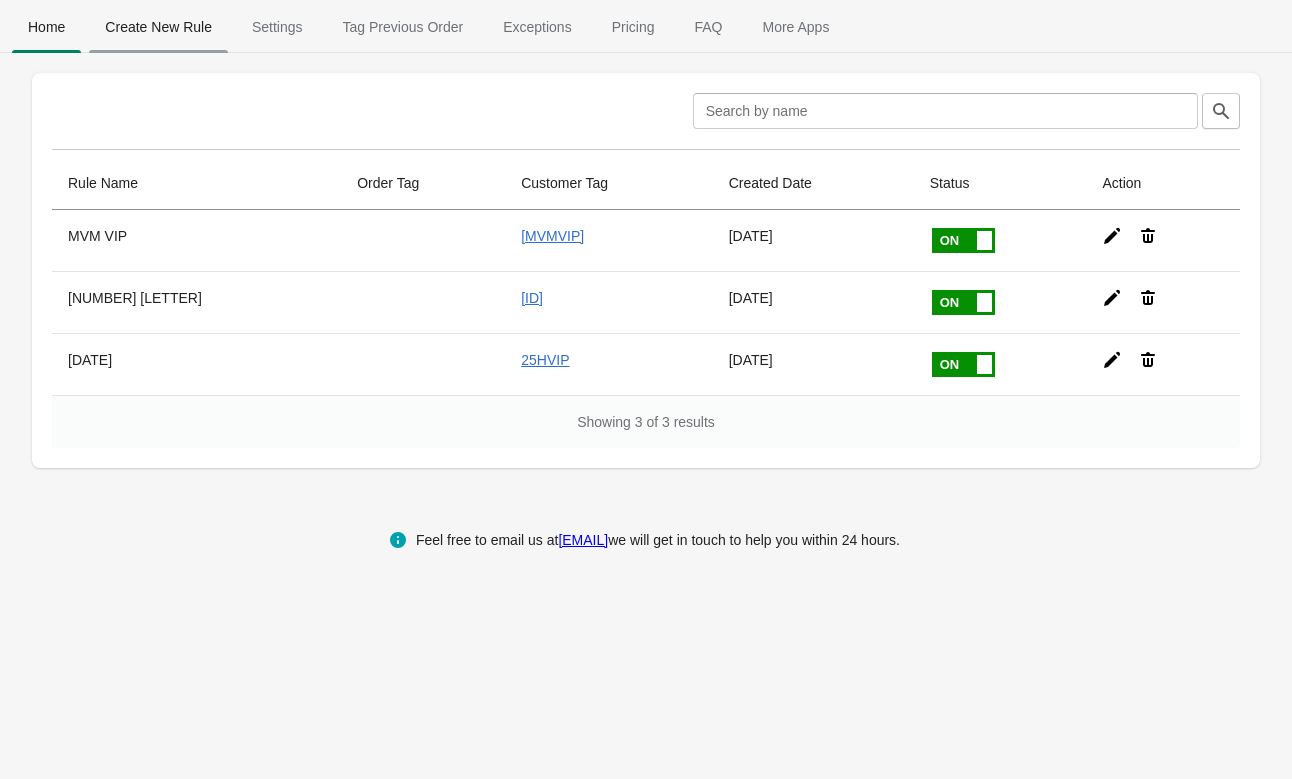 click on "Create New Rule" at bounding box center [158, 27] 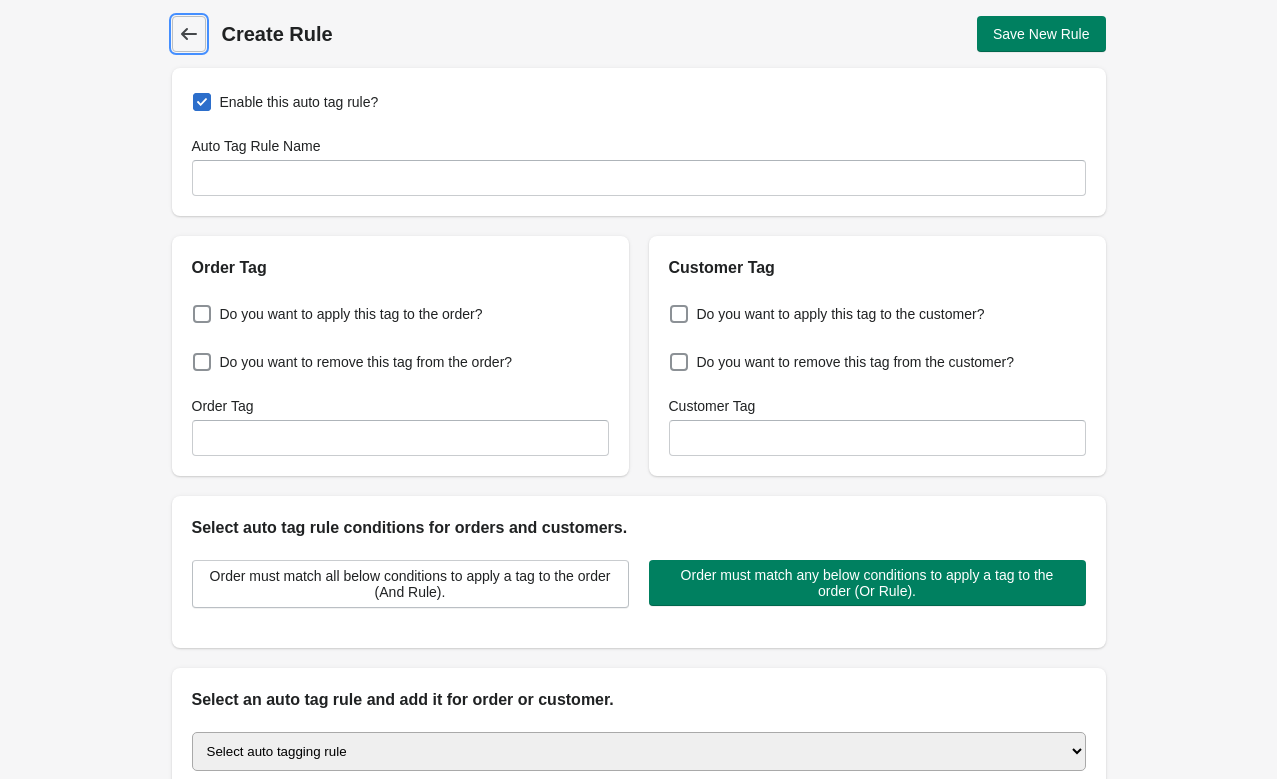 click 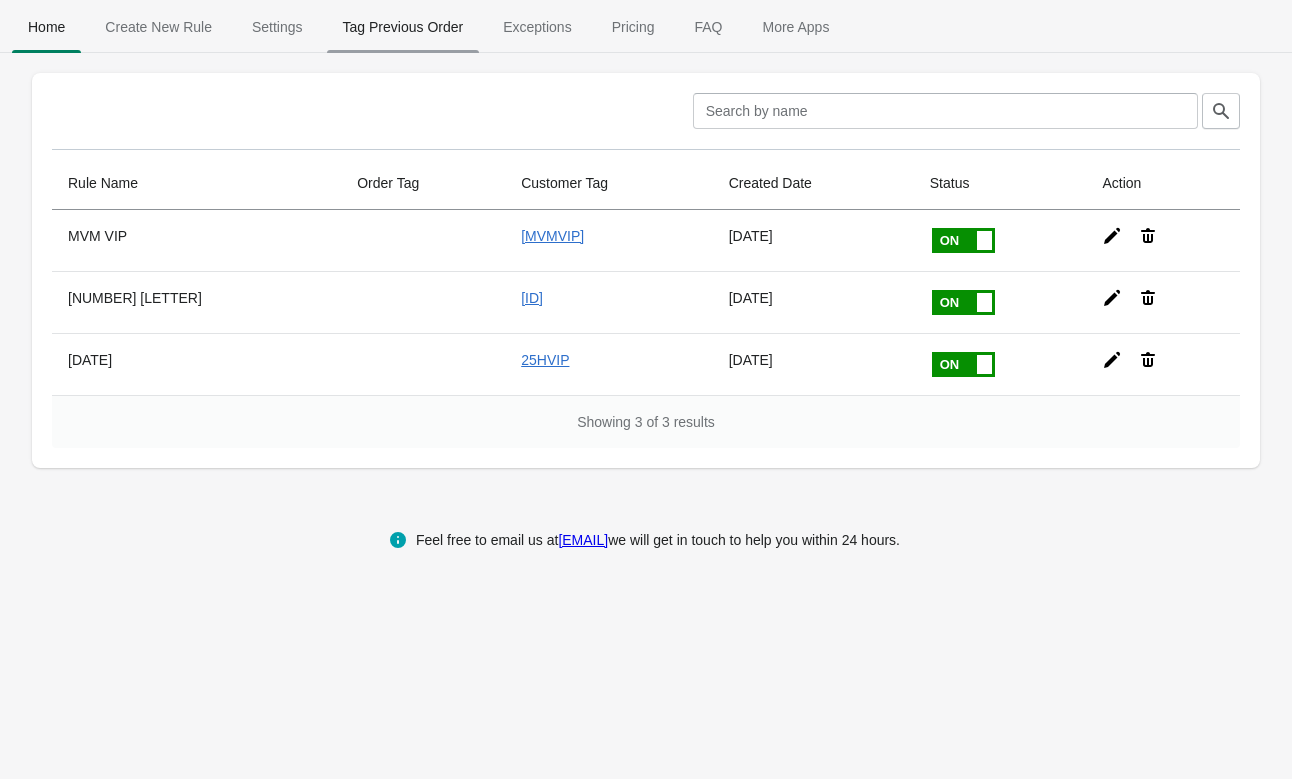 click on "Tag Previous Order" at bounding box center [403, 27] 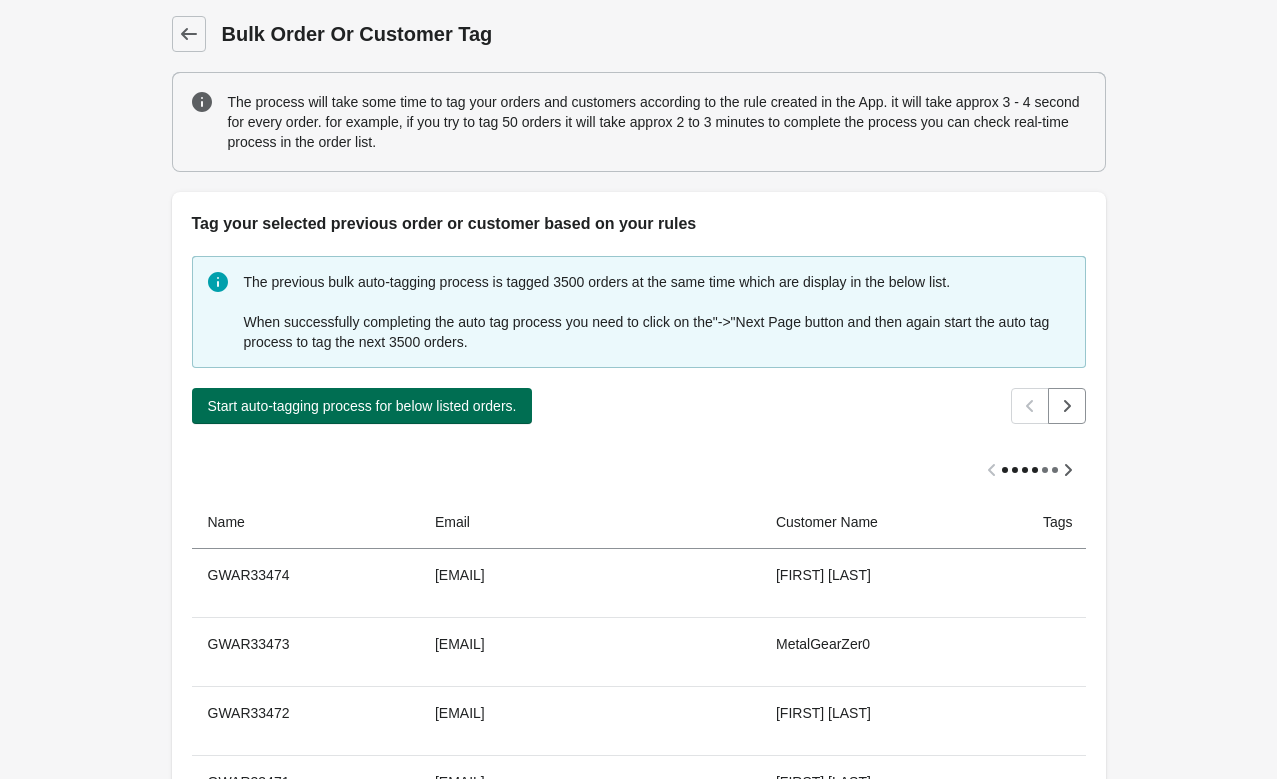 click on "Start auto-tagging process for below listed orders." at bounding box center [362, 406] 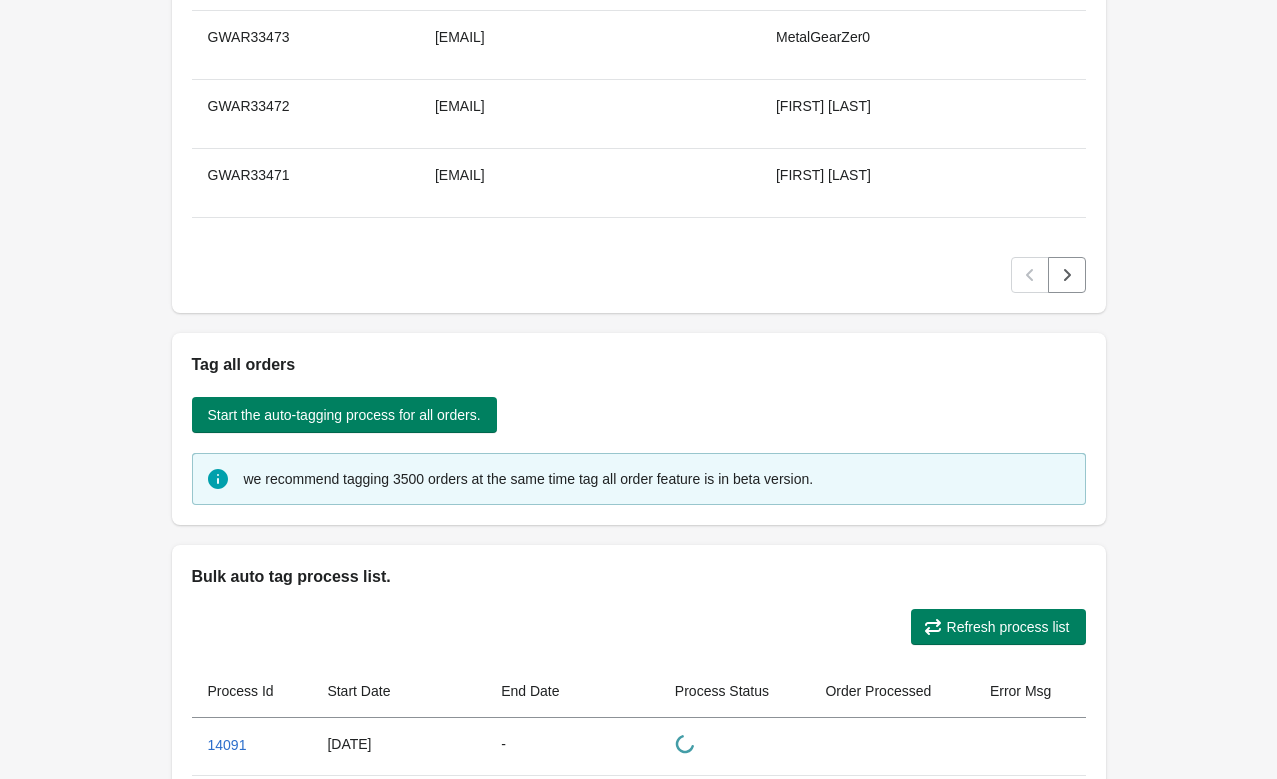 scroll, scrollTop: 0, scrollLeft: 0, axis: both 